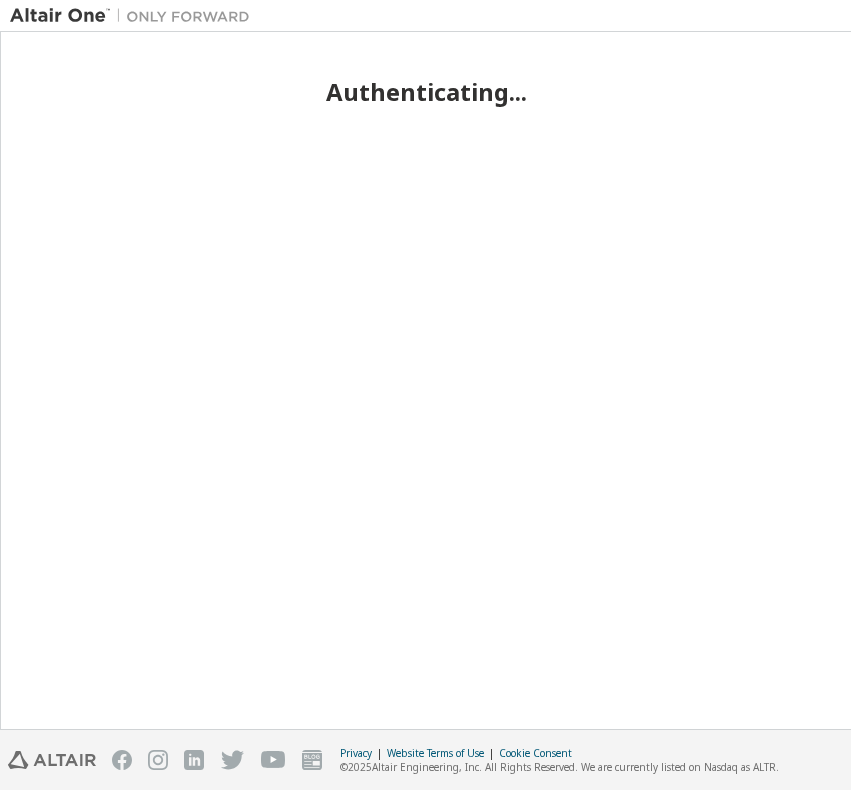 scroll, scrollTop: 0, scrollLeft: 0, axis: both 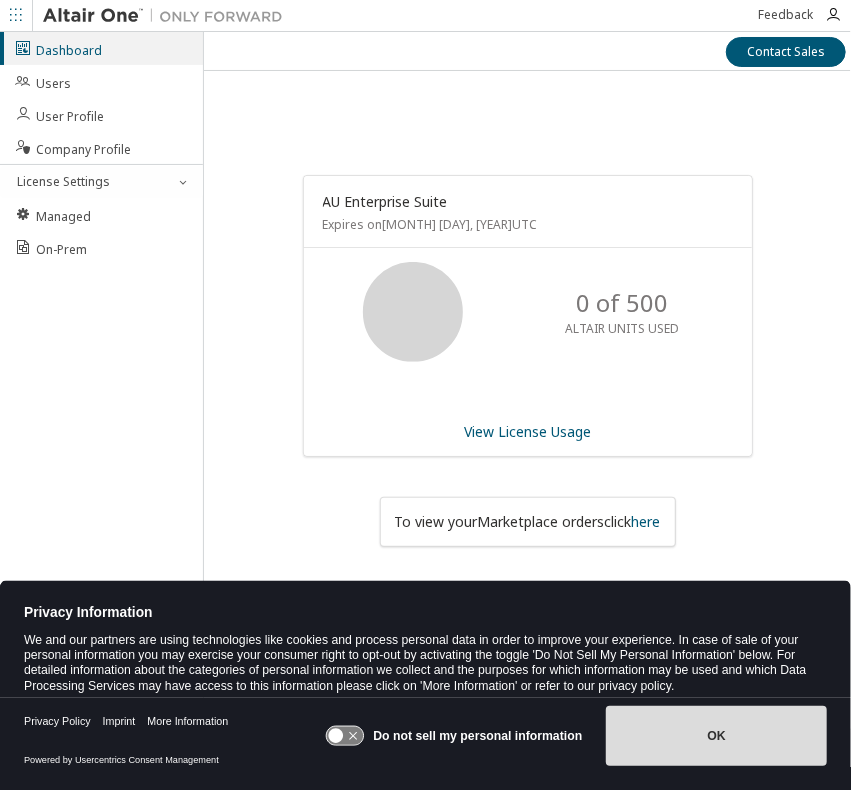 click on "OK" at bounding box center [716, 736] 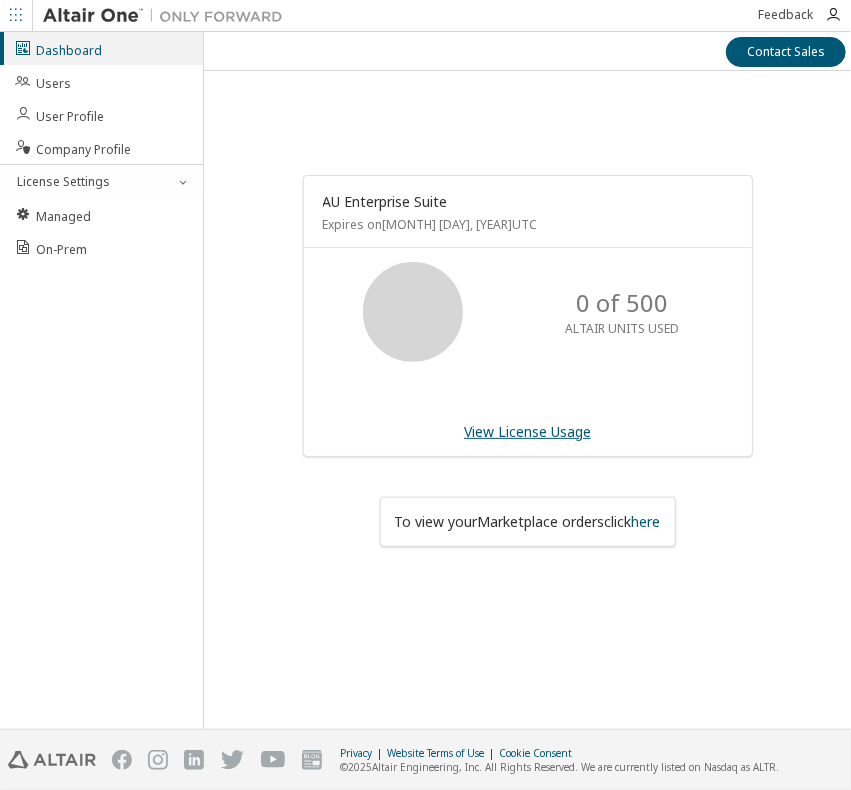 click on "View License Usage" at bounding box center [527, 431] 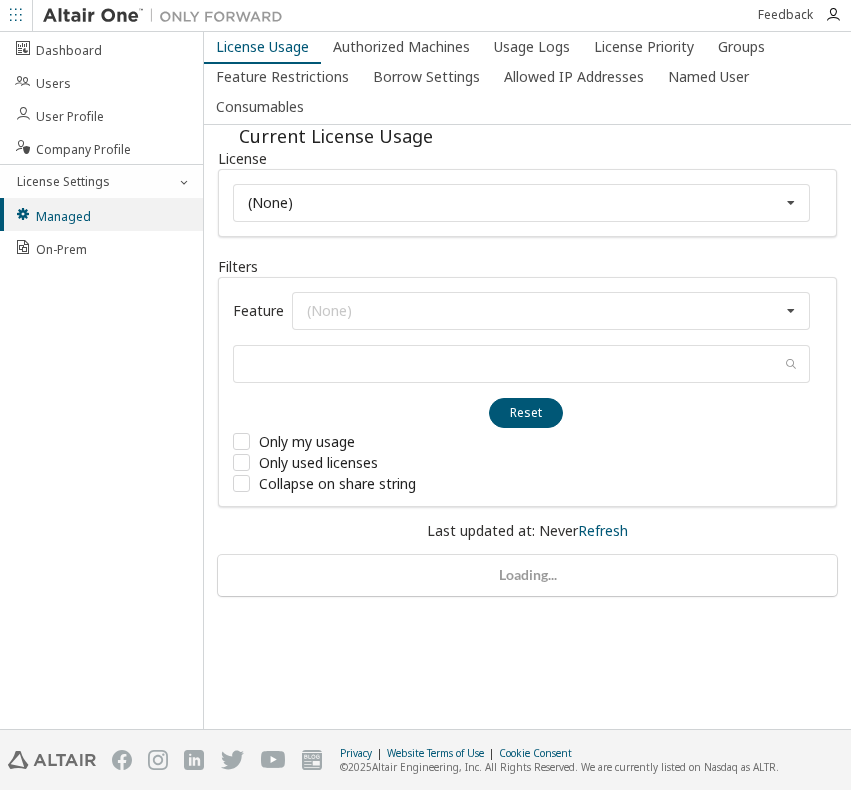 scroll, scrollTop: 0, scrollLeft: 0, axis: both 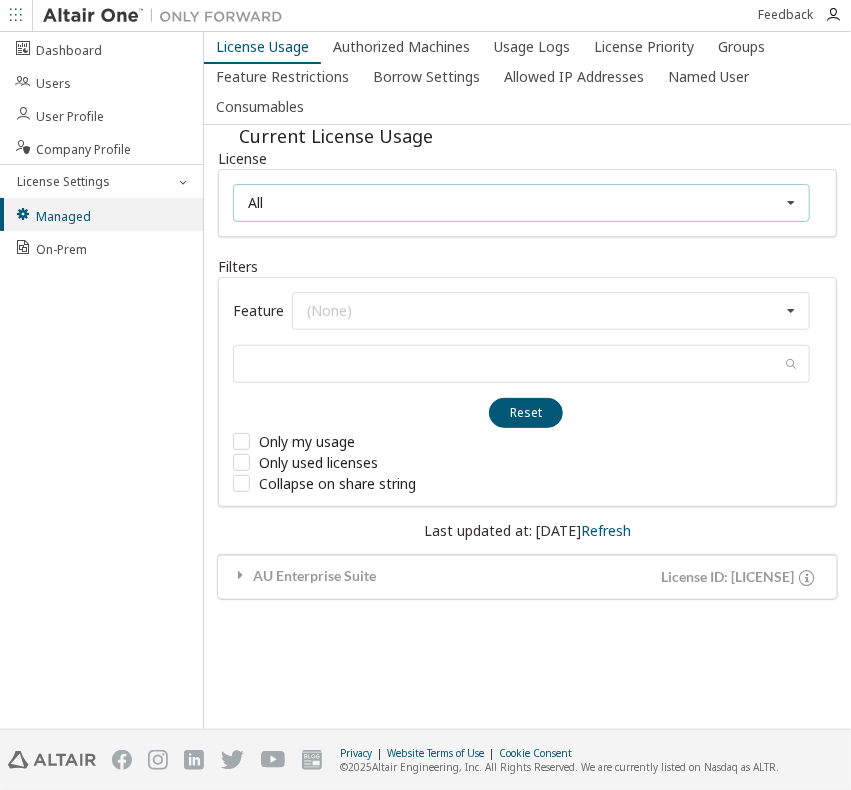 click on "All All 146795 - AU Enterprise Suite" at bounding box center (521, 203) 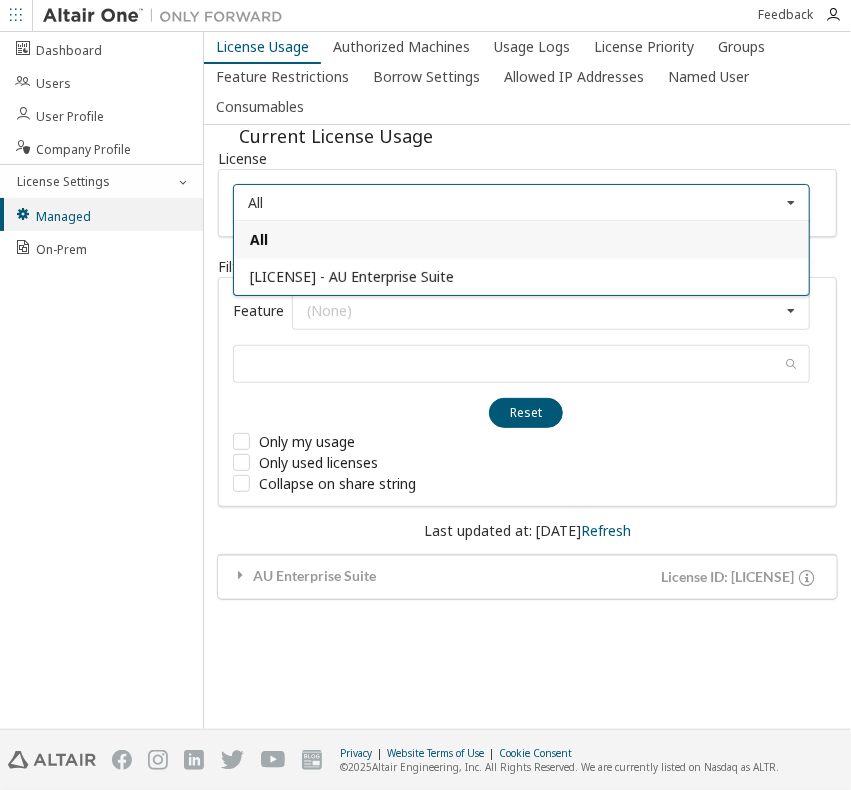 click on "All All 146795 - AU Enterprise Suite" at bounding box center (521, 203) 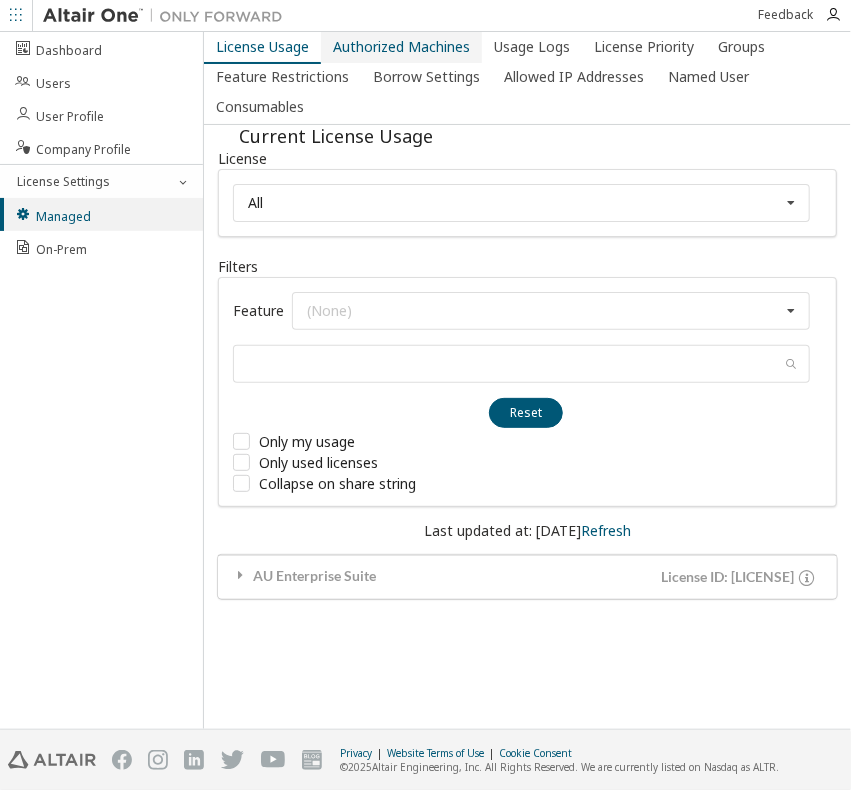 click on "Authorized Machines" at bounding box center [401, 47] 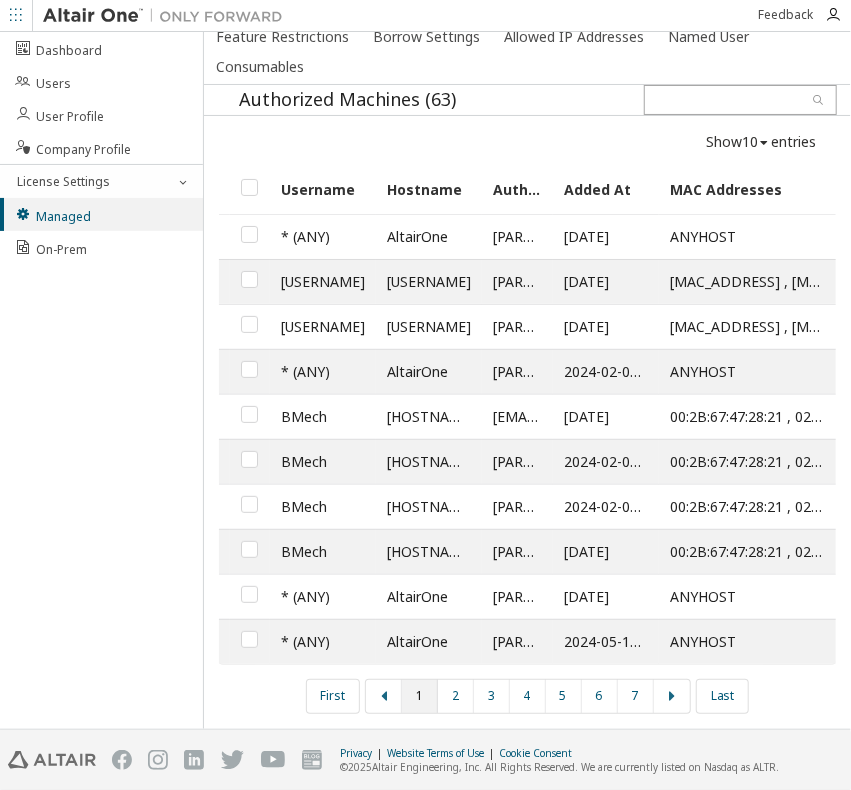 scroll, scrollTop: 0, scrollLeft: 0, axis: both 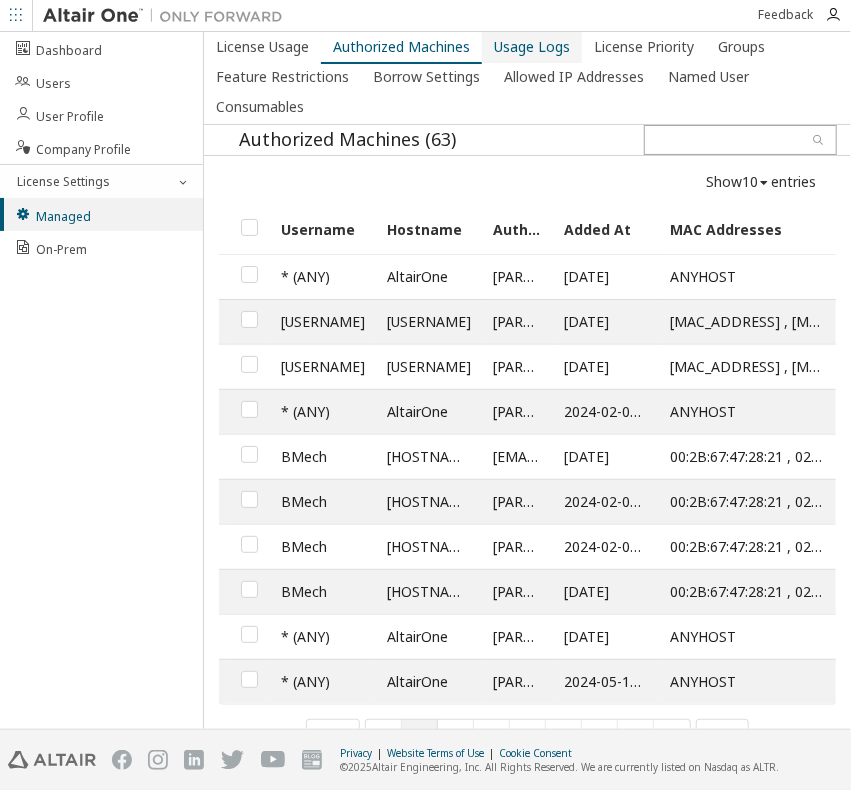 click on "Usage Logs" at bounding box center [532, 47] 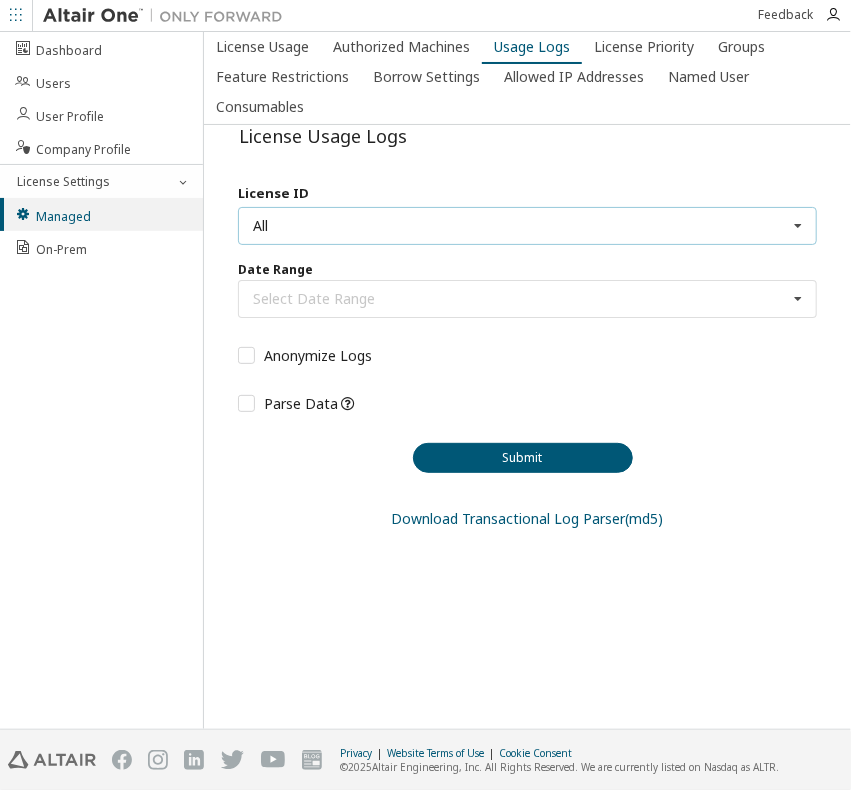 click on "All All 131534 - AU Enterprise Suite  (Expired)  146795 - AU Enterprise Suite   108442 - AU Enterprise Suite  (Voided: 2024-12-17)" at bounding box center [527, 226] 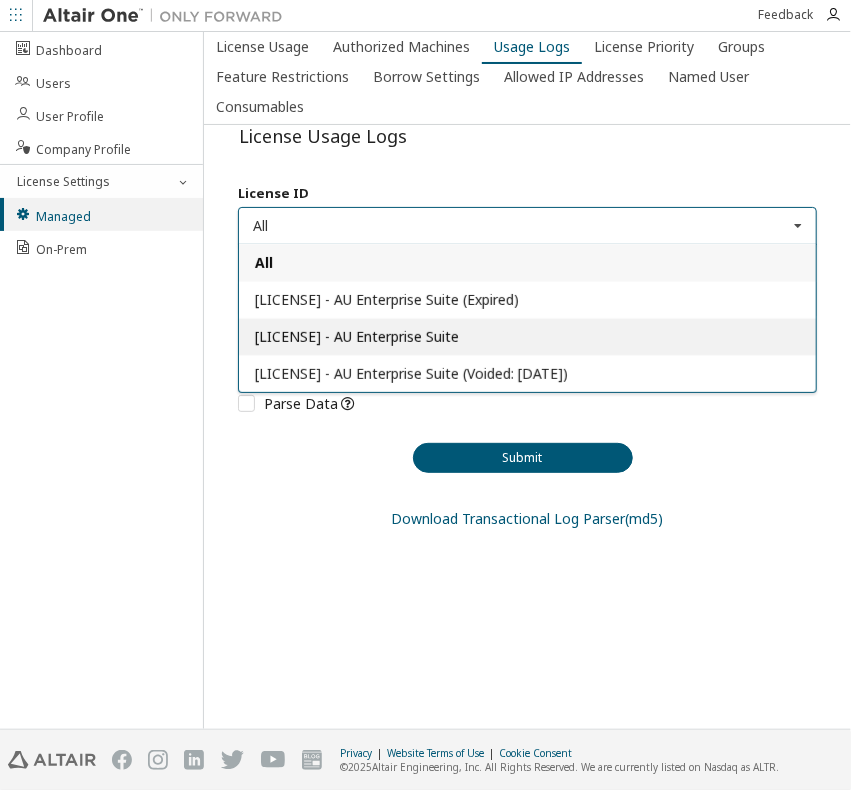 click on "146795 - AU Enterprise Suite" at bounding box center (527, 336) 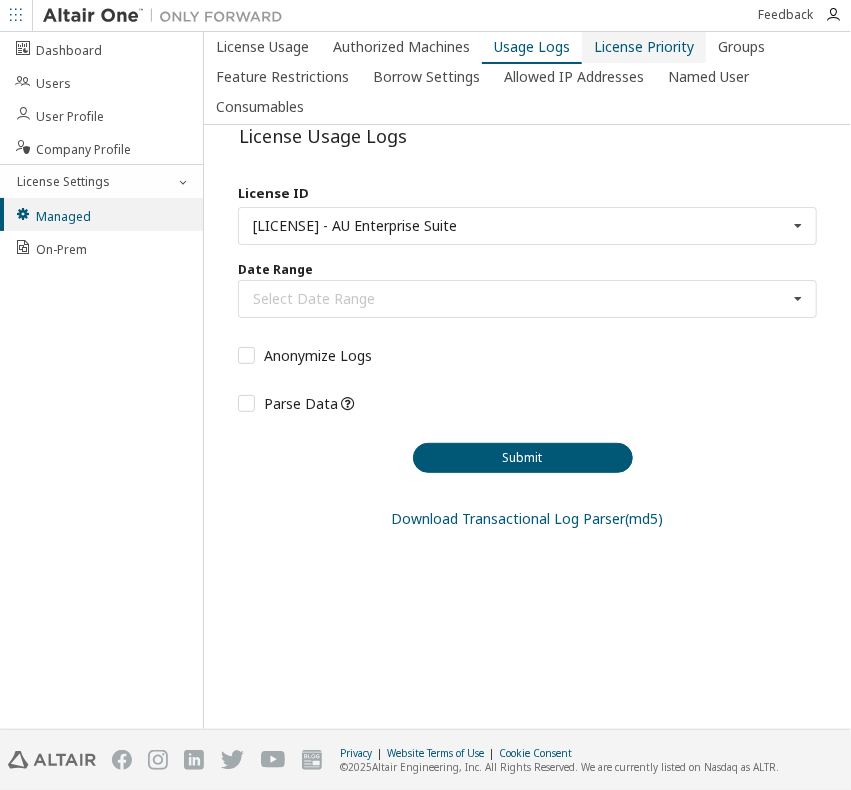 click on "License Priority" at bounding box center (644, 47) 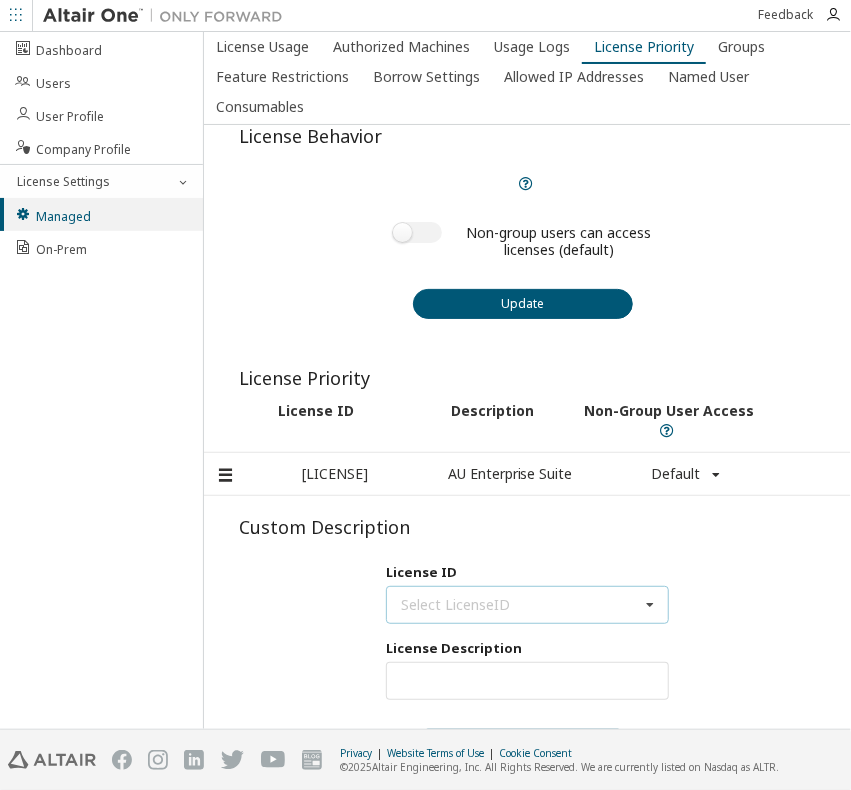 click at bounding box center (651, 605) 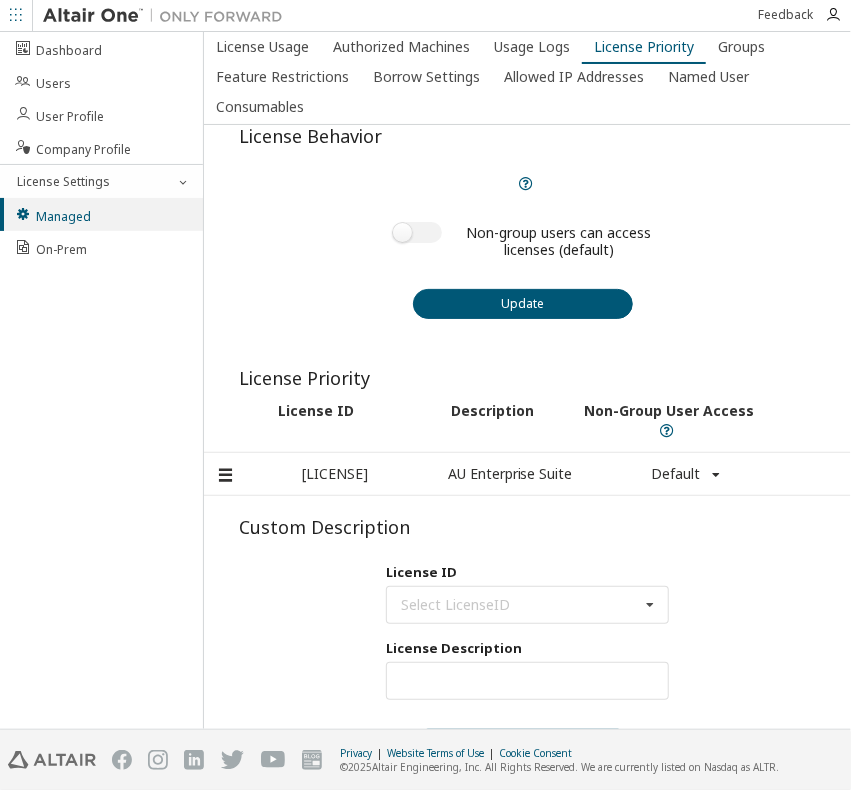 click on "License Behavior Non-group users can access licenses (default) Update License Priority License ID Description Non-Group User Access  146795 AU Enterprise Suite  Default Default True False Custom Description License ID Select LicenseID 146795 - AU Enterprise Suite  License Description Max Units:  Update" at bounding box center [527, 431] 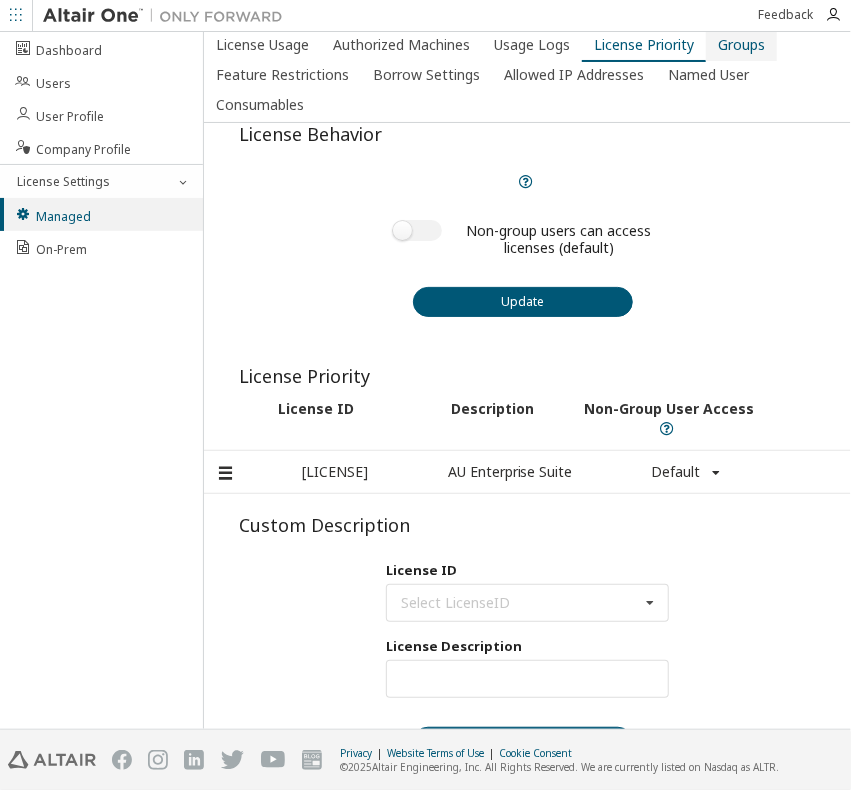 click on "Groups" at bounding box center (741, 45) 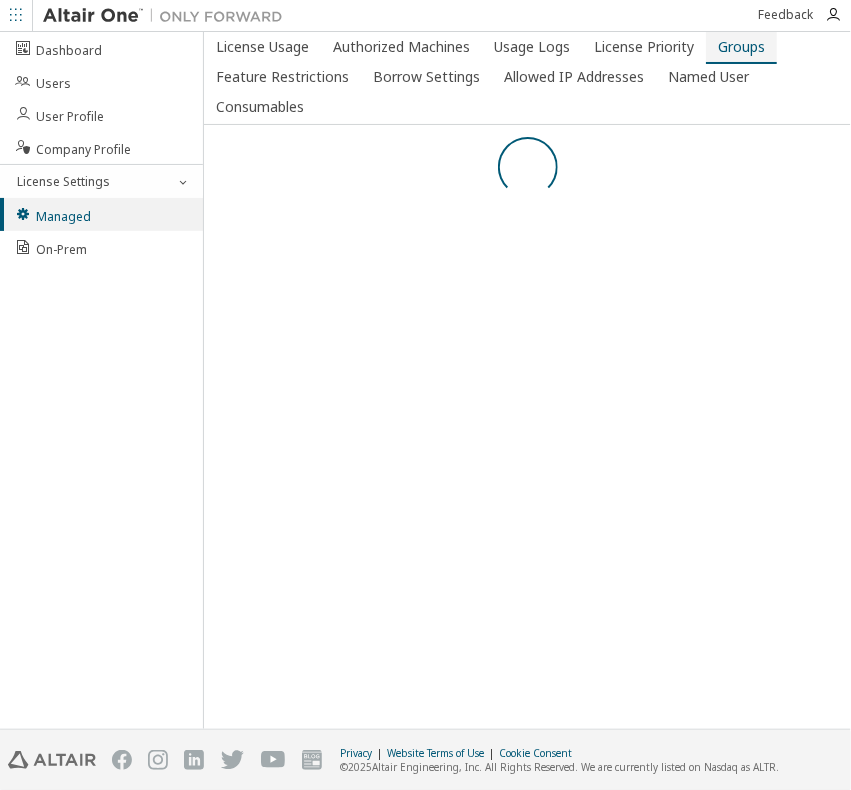 scroll, scrollTop: 0, scrollLeft: 0, axis: both 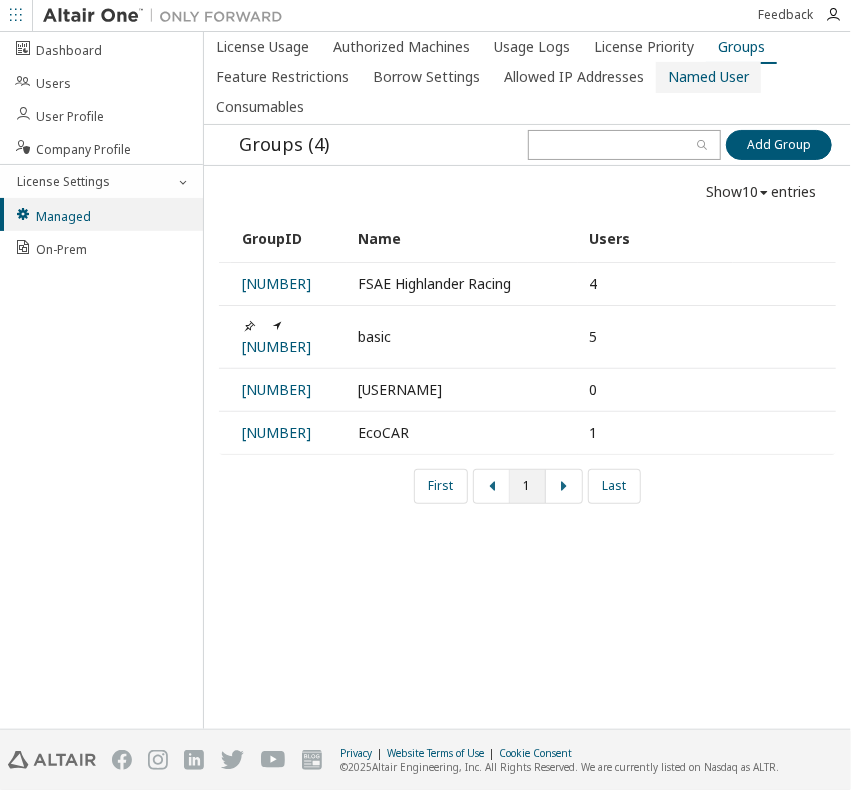 click on "Named User" at bounding box center [708, 77] 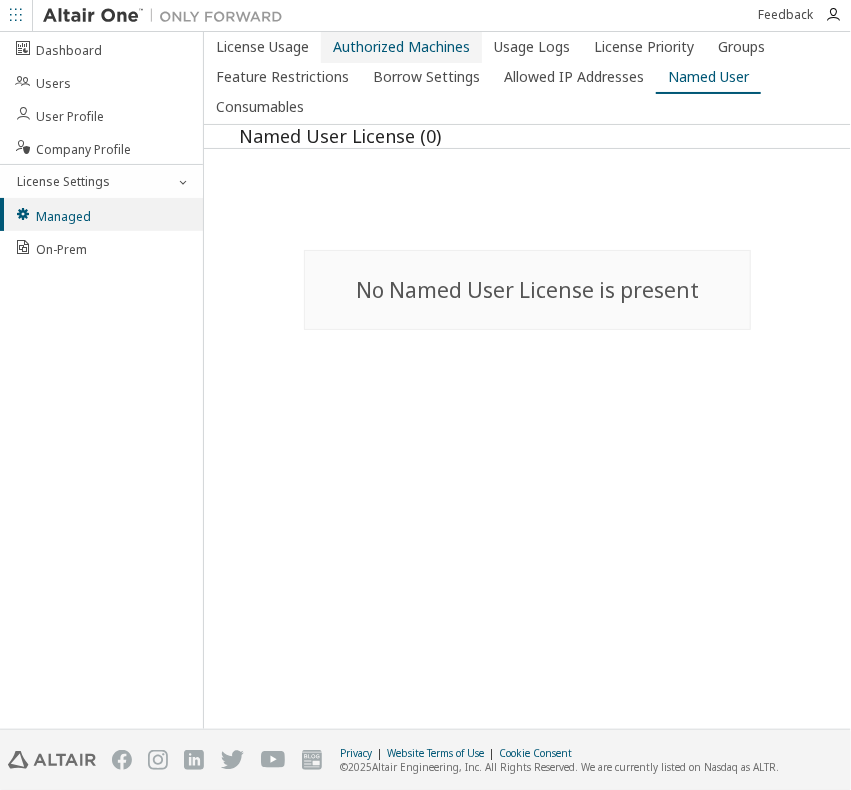 click on "Authorized Machines" at bounding box center [401, 47] 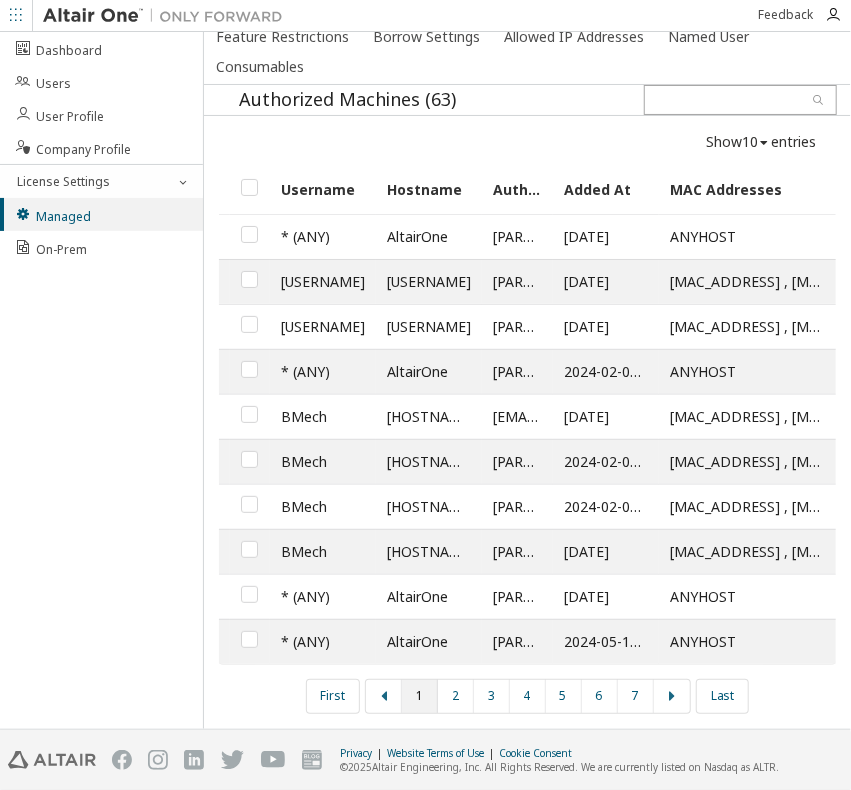 scroll, scrollTop: 104, scrollLeft: 0, axis: vertical 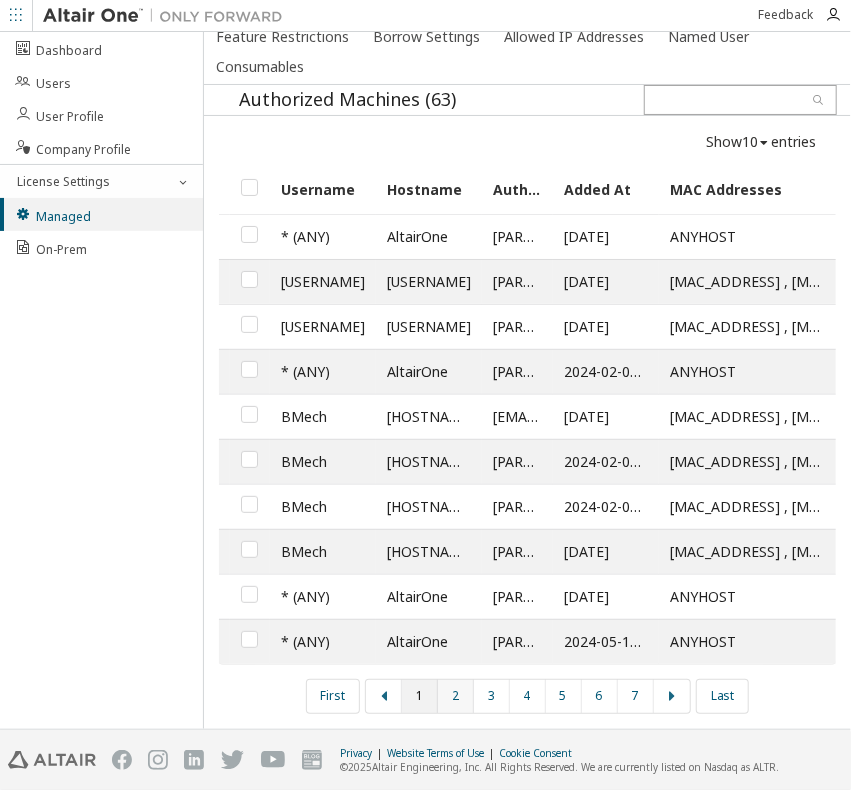 click on "2" at bounding box center [456, 696] 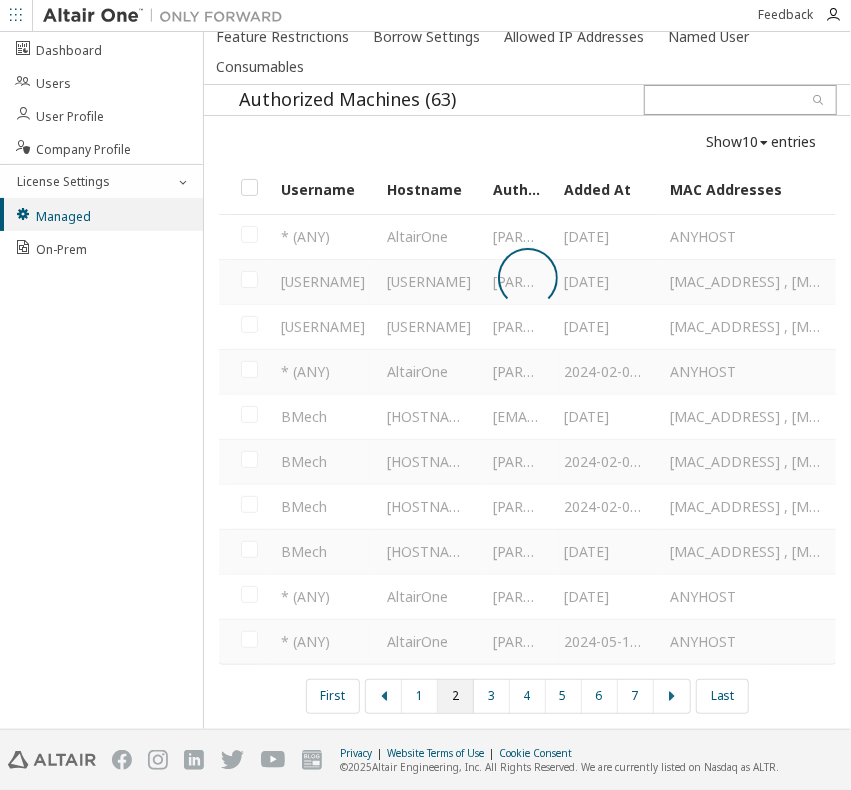 scroll, scrollTop: 30, scrollLeft: 0, axis: vertical 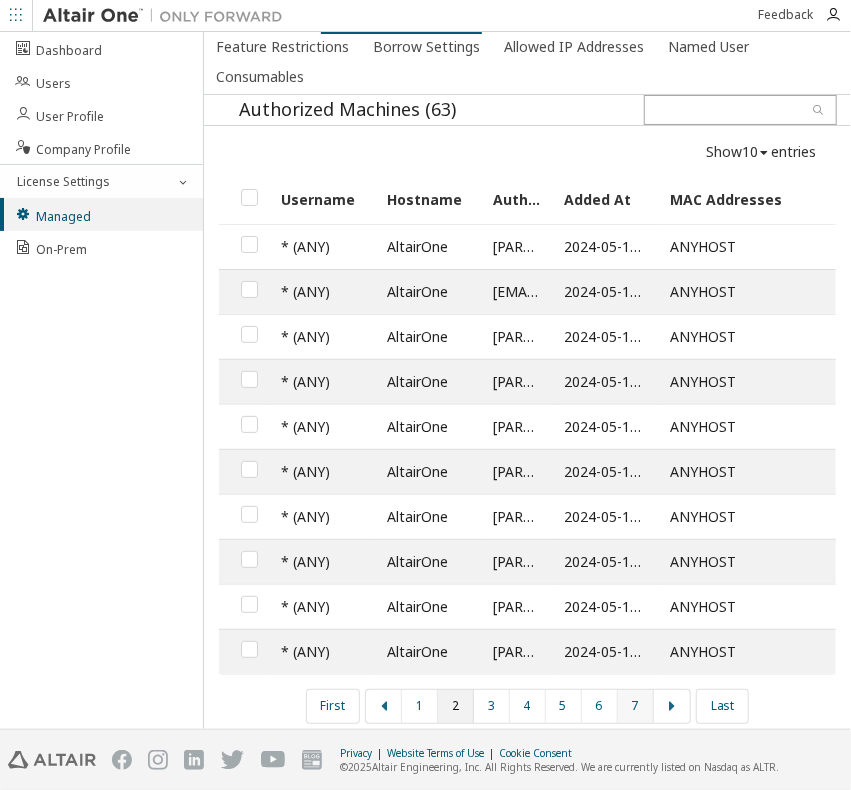 click on "7" at bounding box center (636, 706) 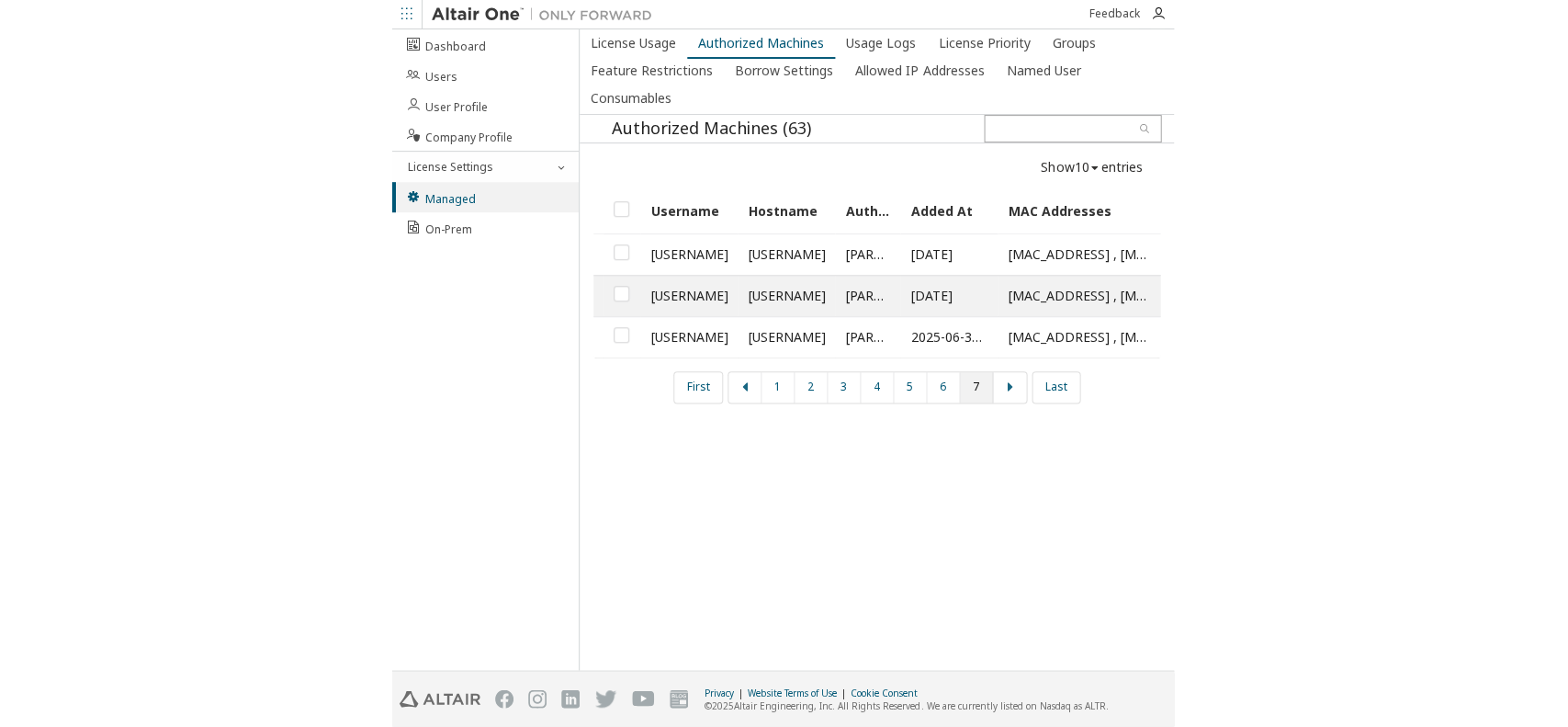 scroll, scrollTop: 0, scrollLeft: 0, axis: both 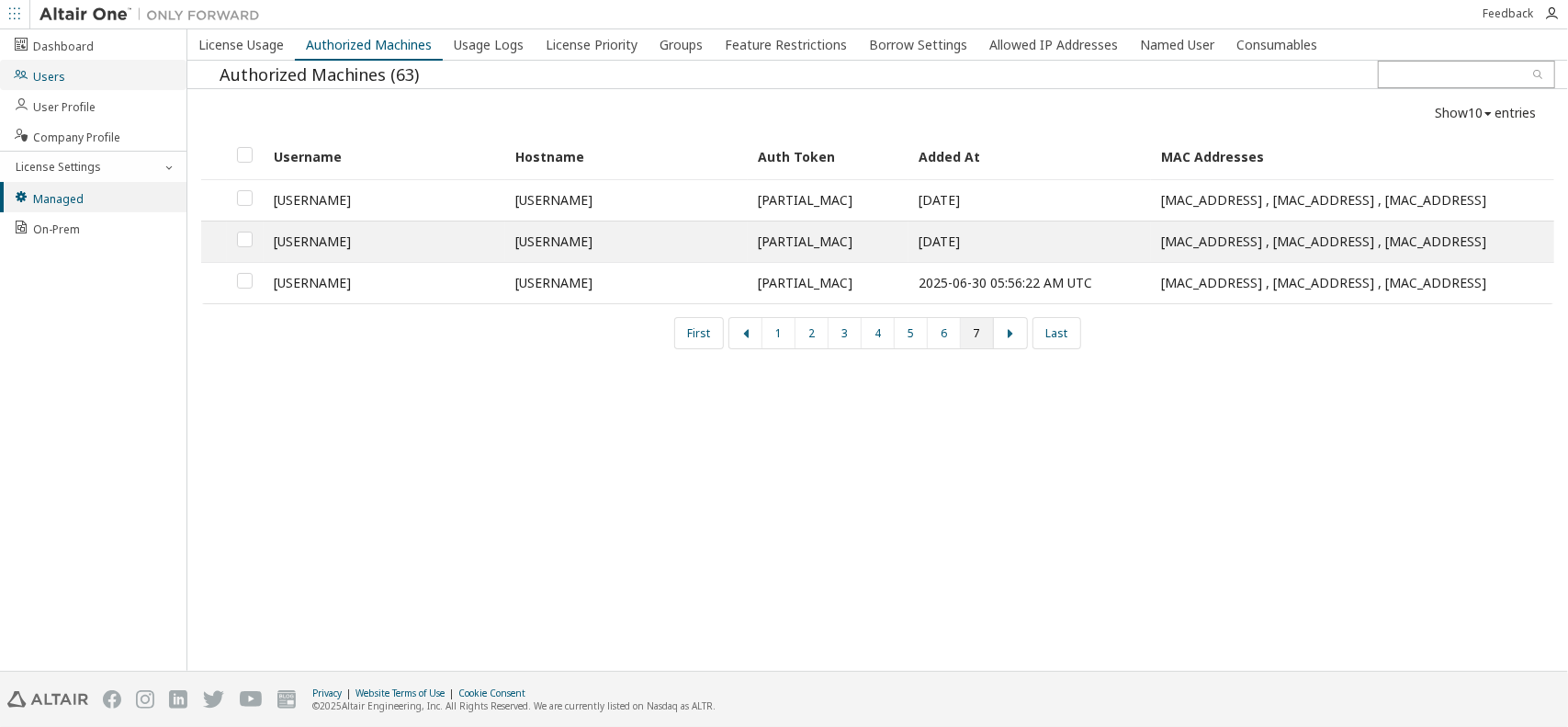 click on "Users" at bounding box center (39, 74) 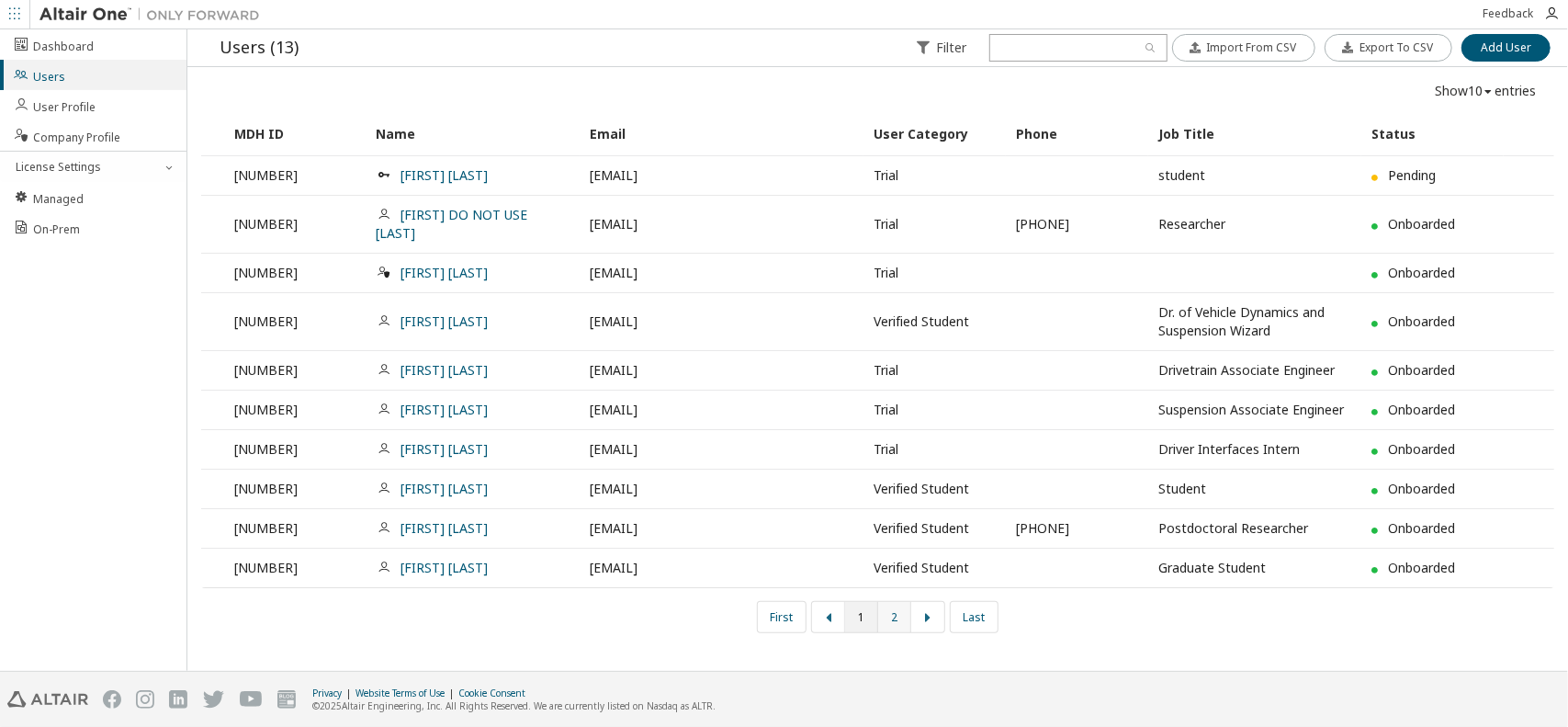 click on "2" at bounding box center (895, 617) 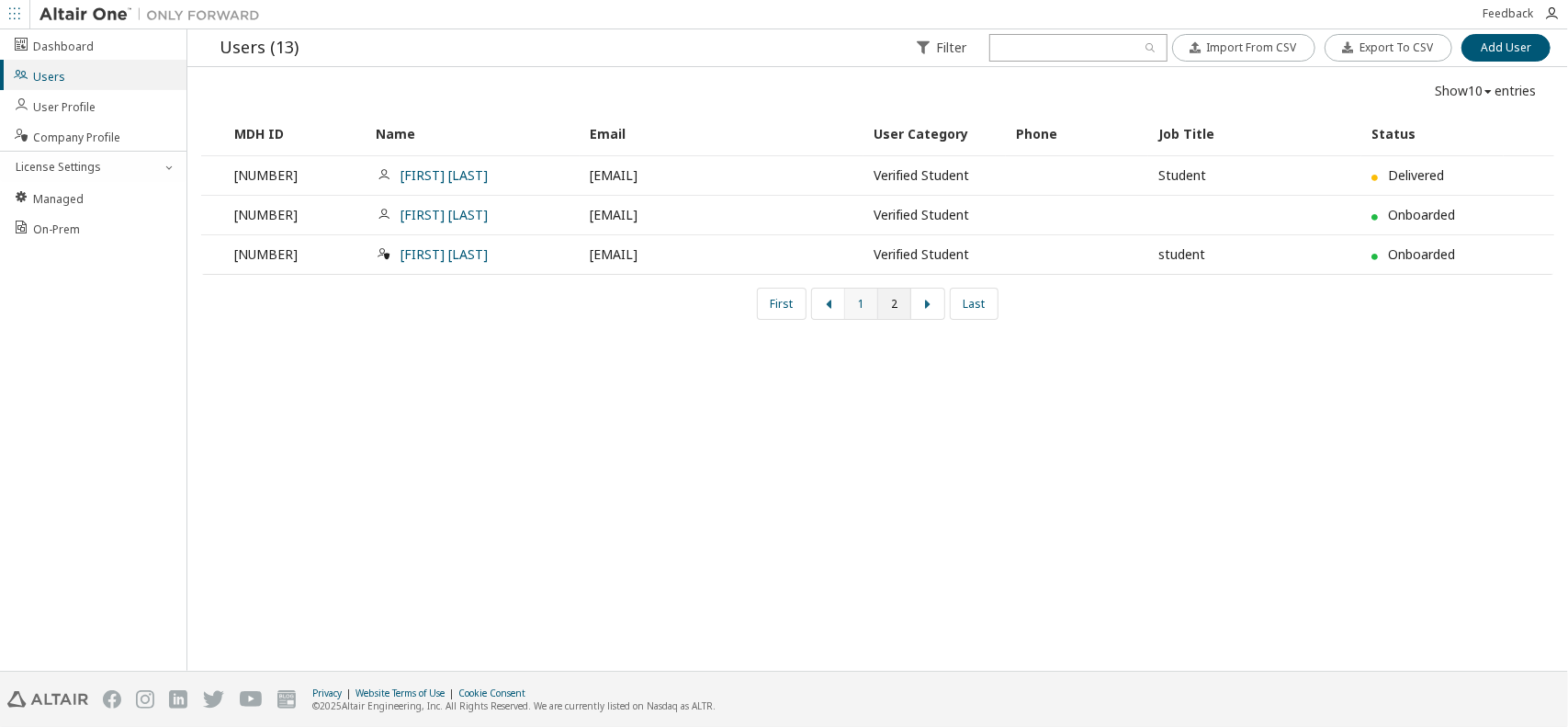 click on "1" at bounding box center [862, 303] 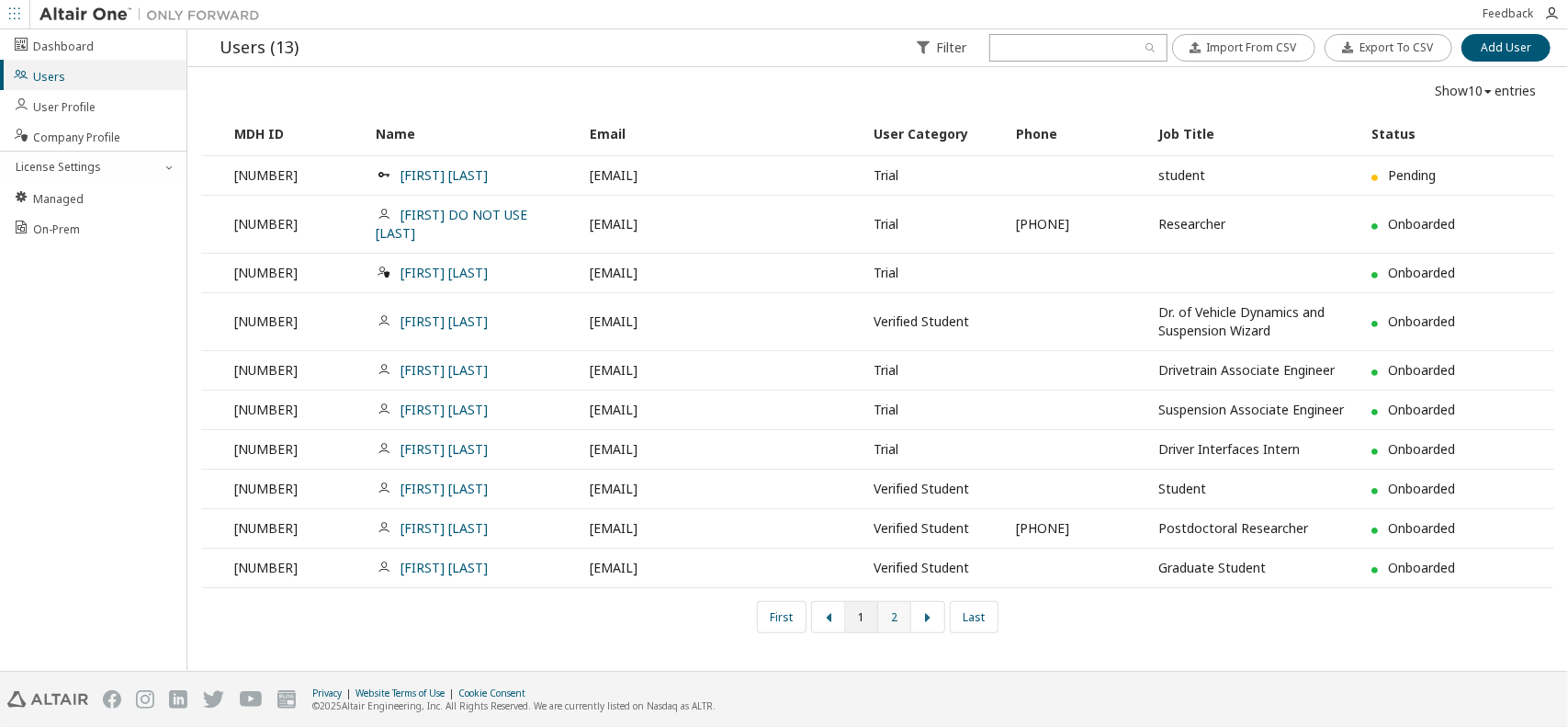 click on "2" at bounding box center (895, 617) 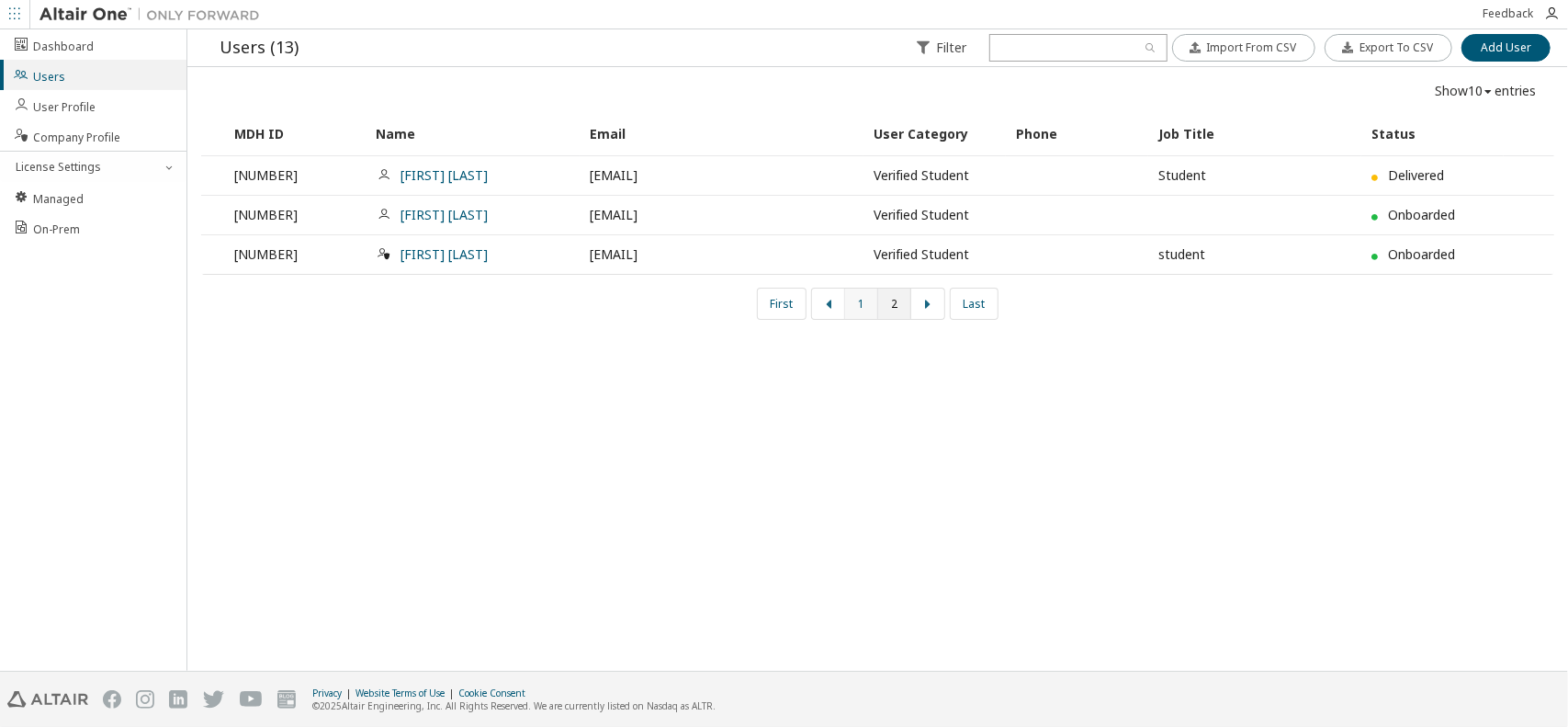 click on "1" at bounding box center (862, 303) 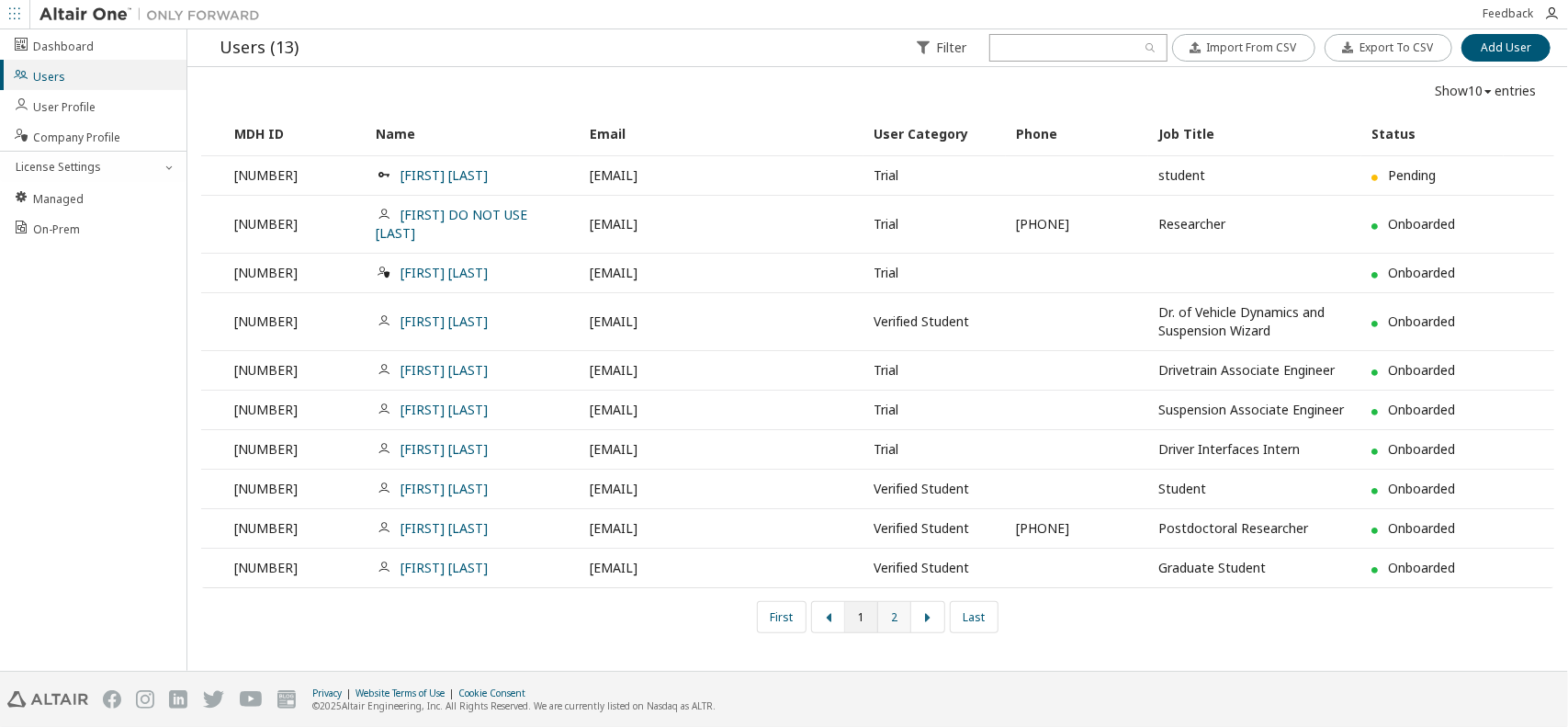 click on "2" at bounding box center [895, 617] 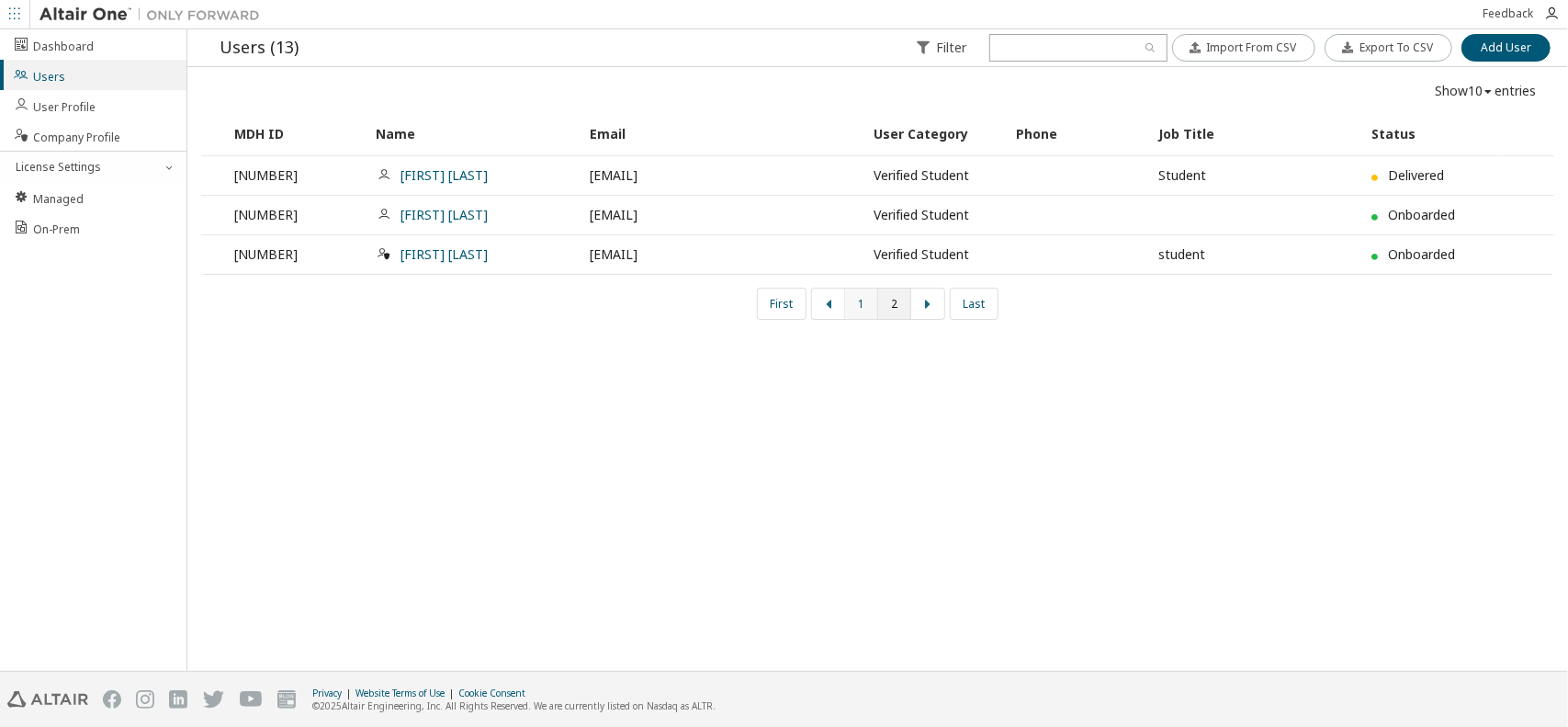 click on "1" at bounding box center (862, 303) 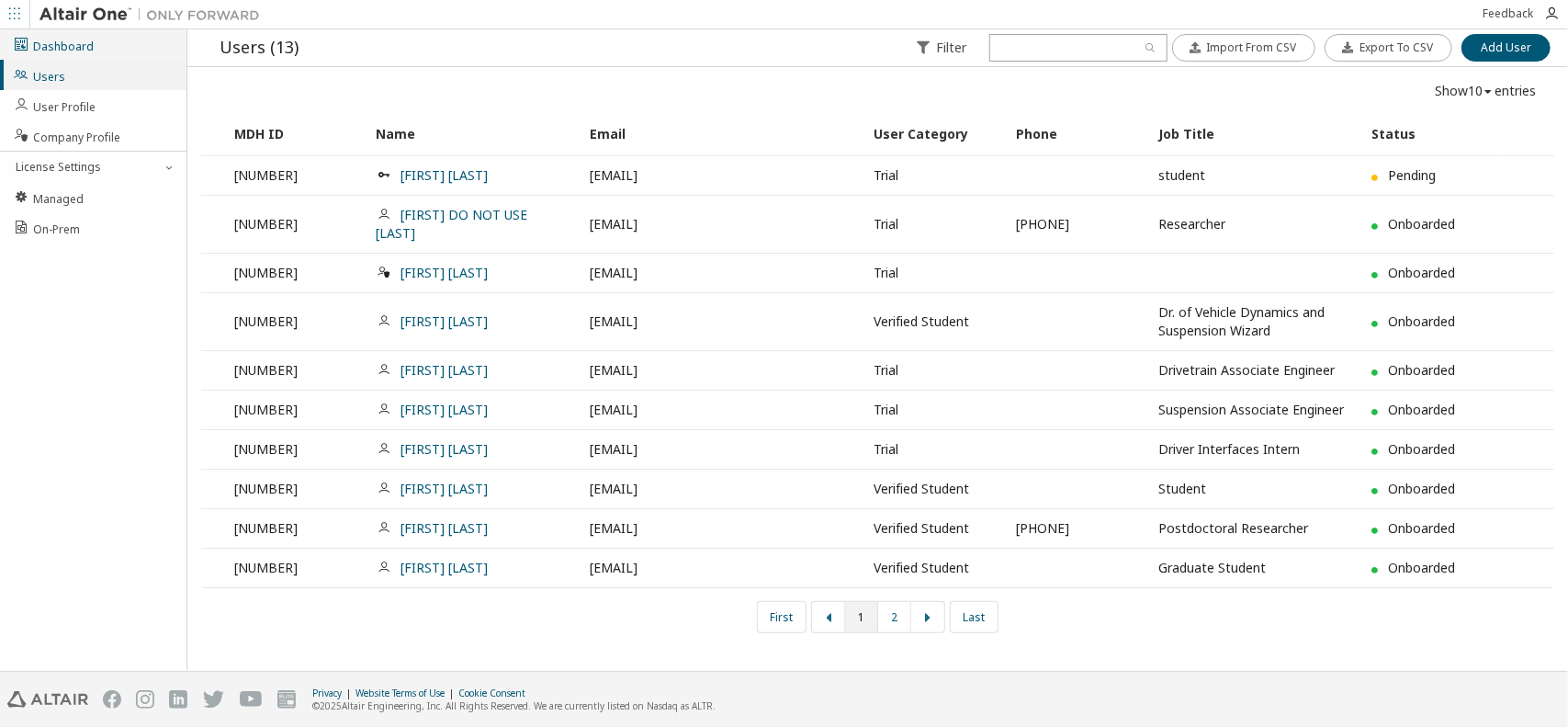 click on "Dashboard" at bounding box center (53, 44) 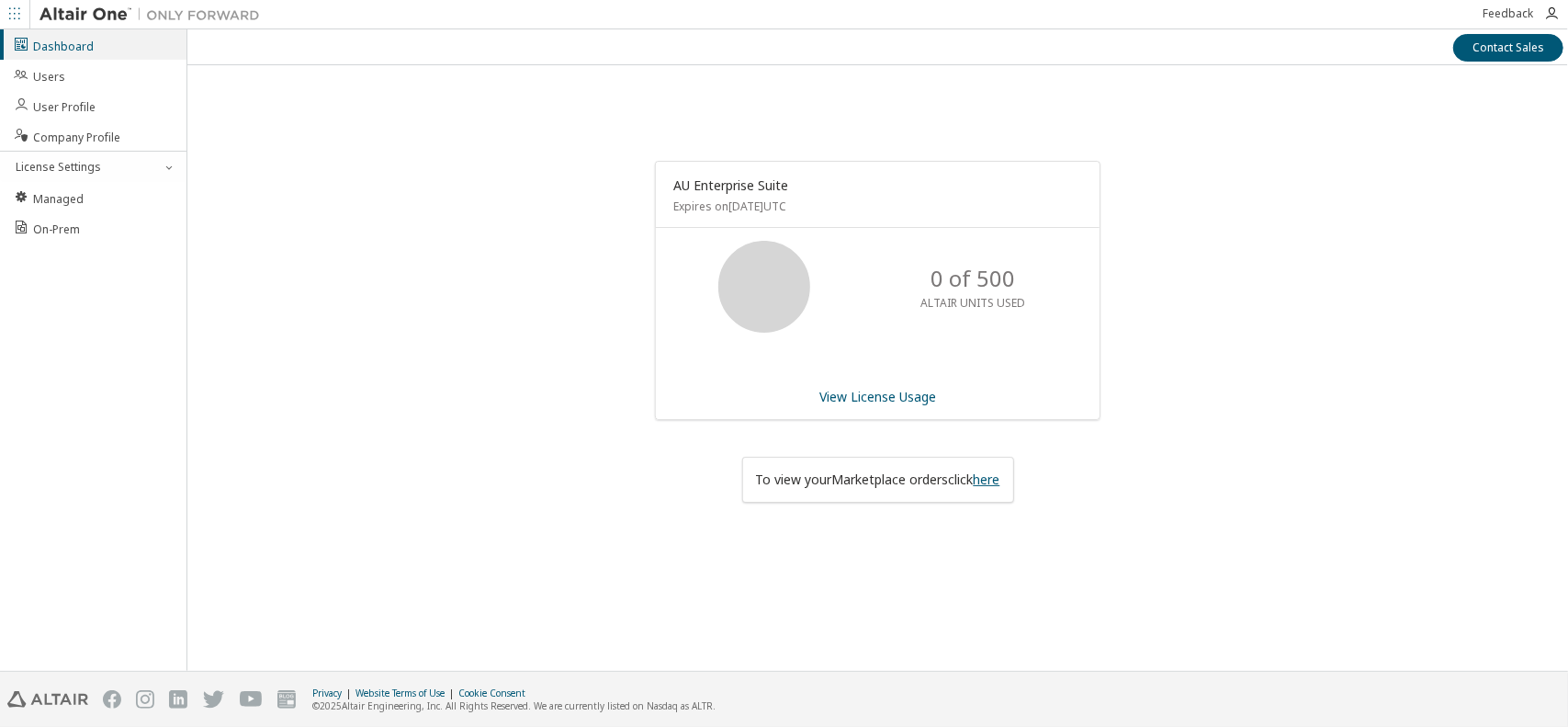 click on "here" at bounding box center [987, 479] 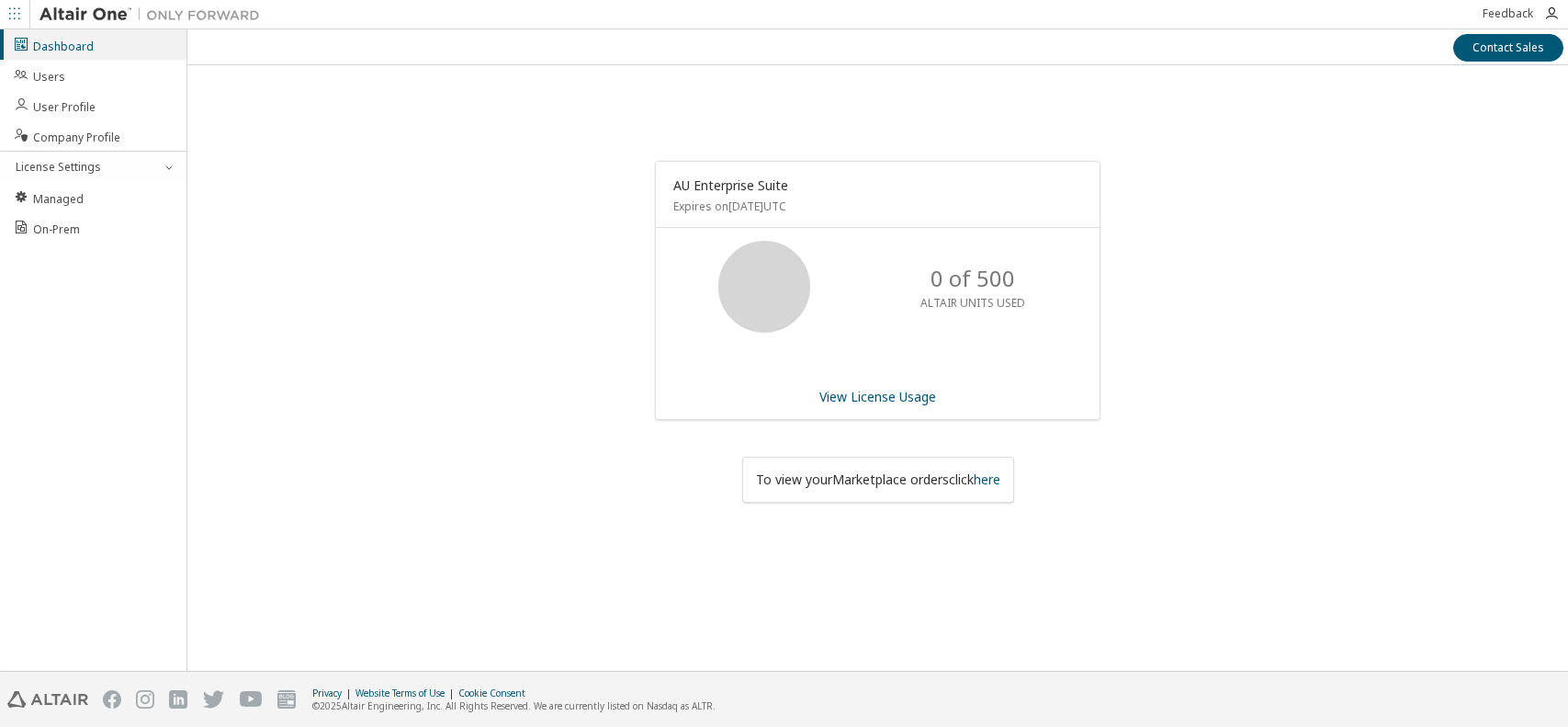scroll, scrollTop: 0, scrollLeft: 0, axis: both 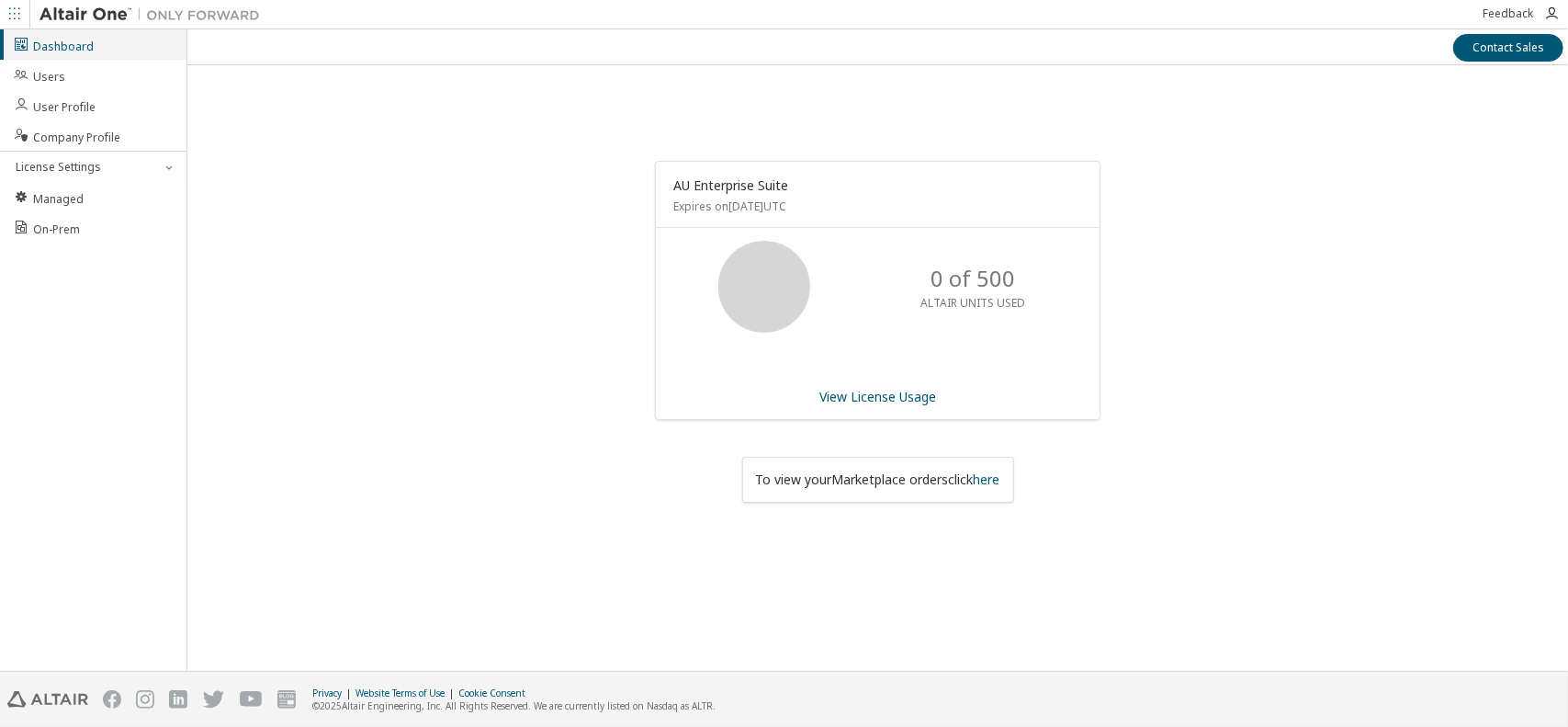 click on "Dashboard" at bounding box center [93, 44] 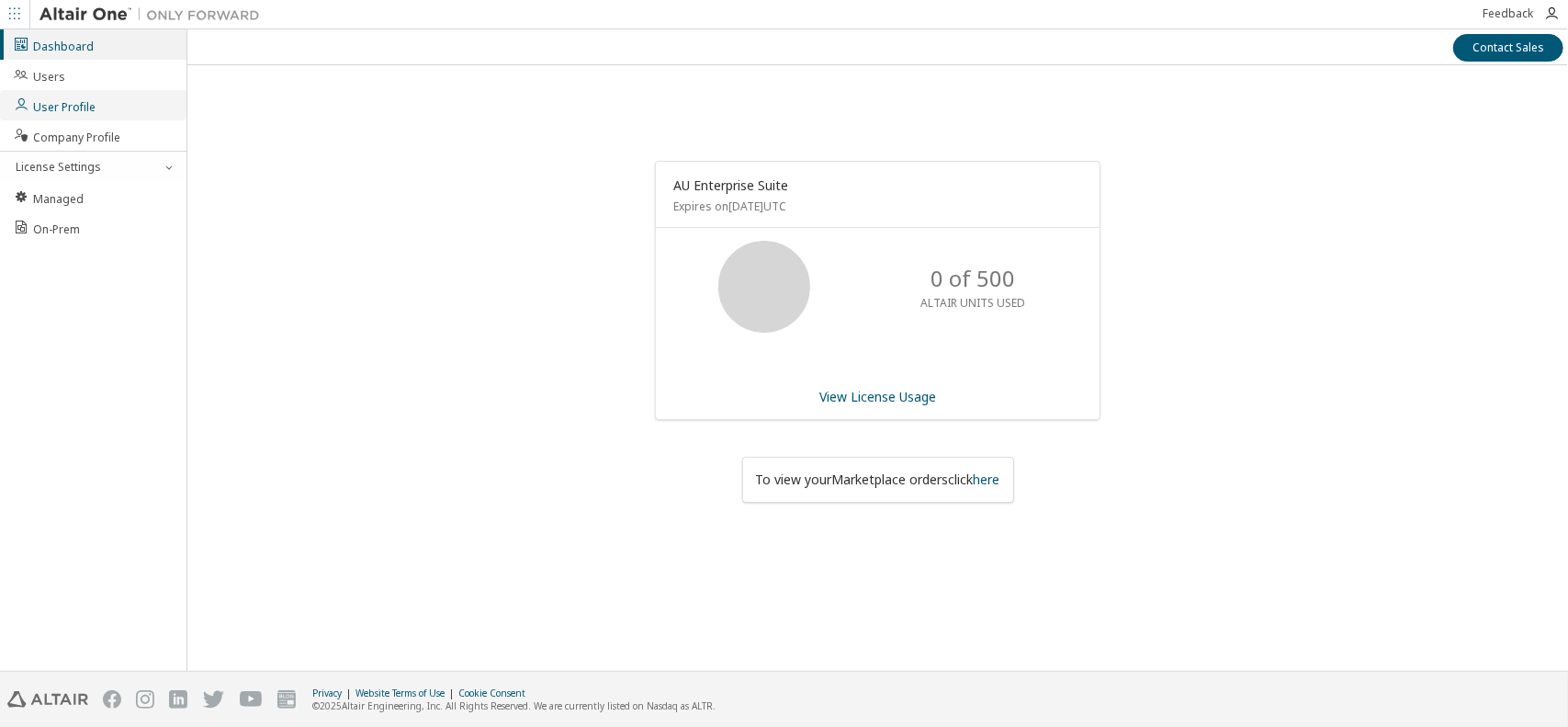 click on "User Profile" at bounding box center [54, 105] 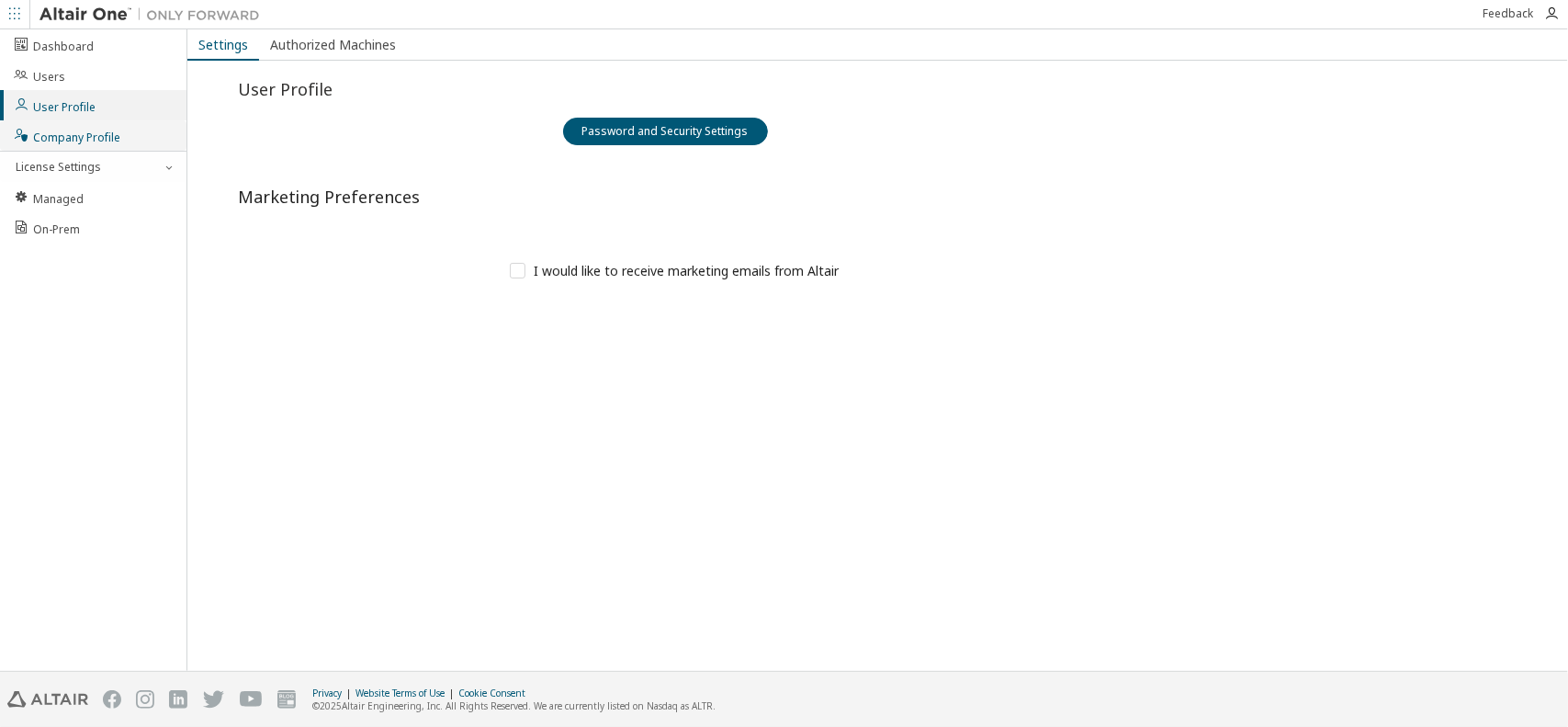 click on "Company Profile" at bounding box center [66, 135] 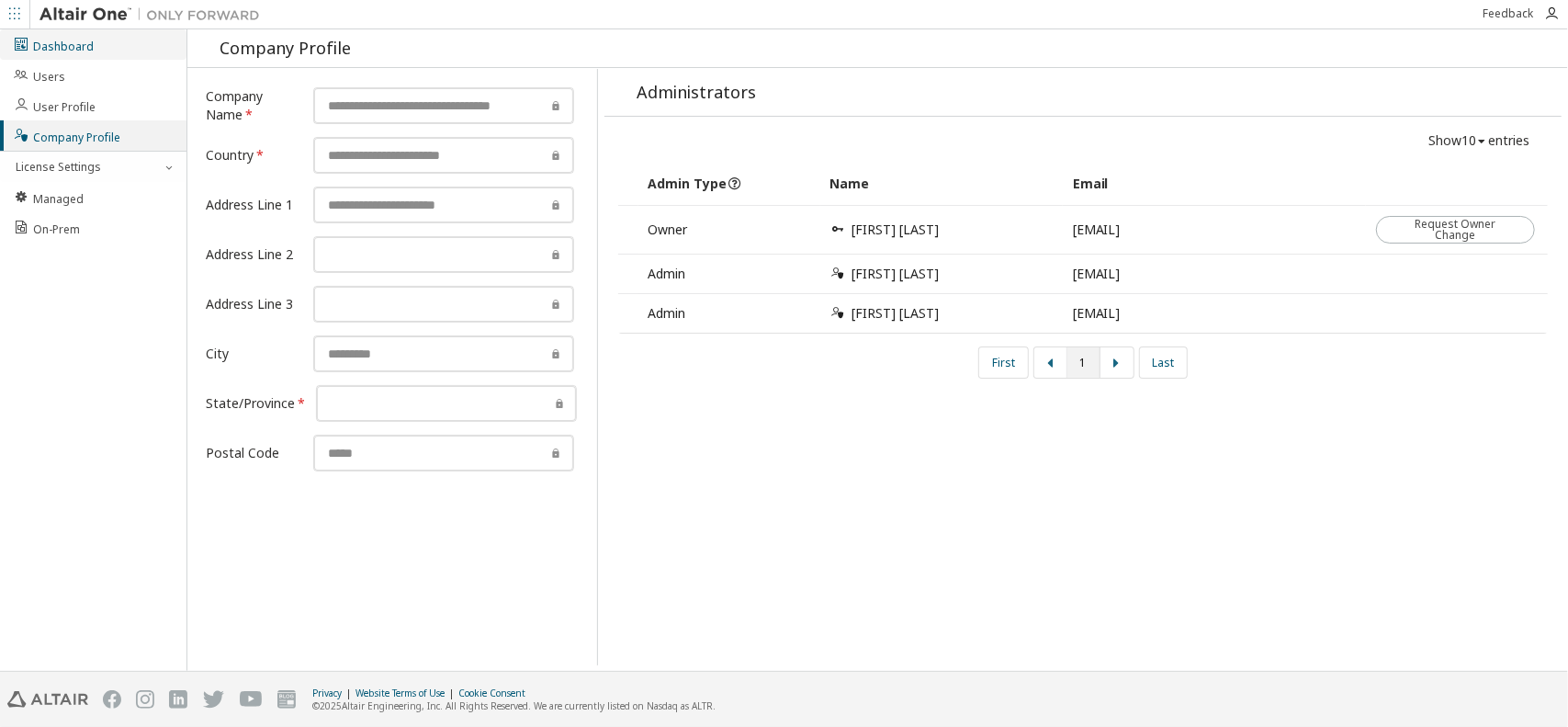click on "Dashboard" at bounding box center (53, 44) 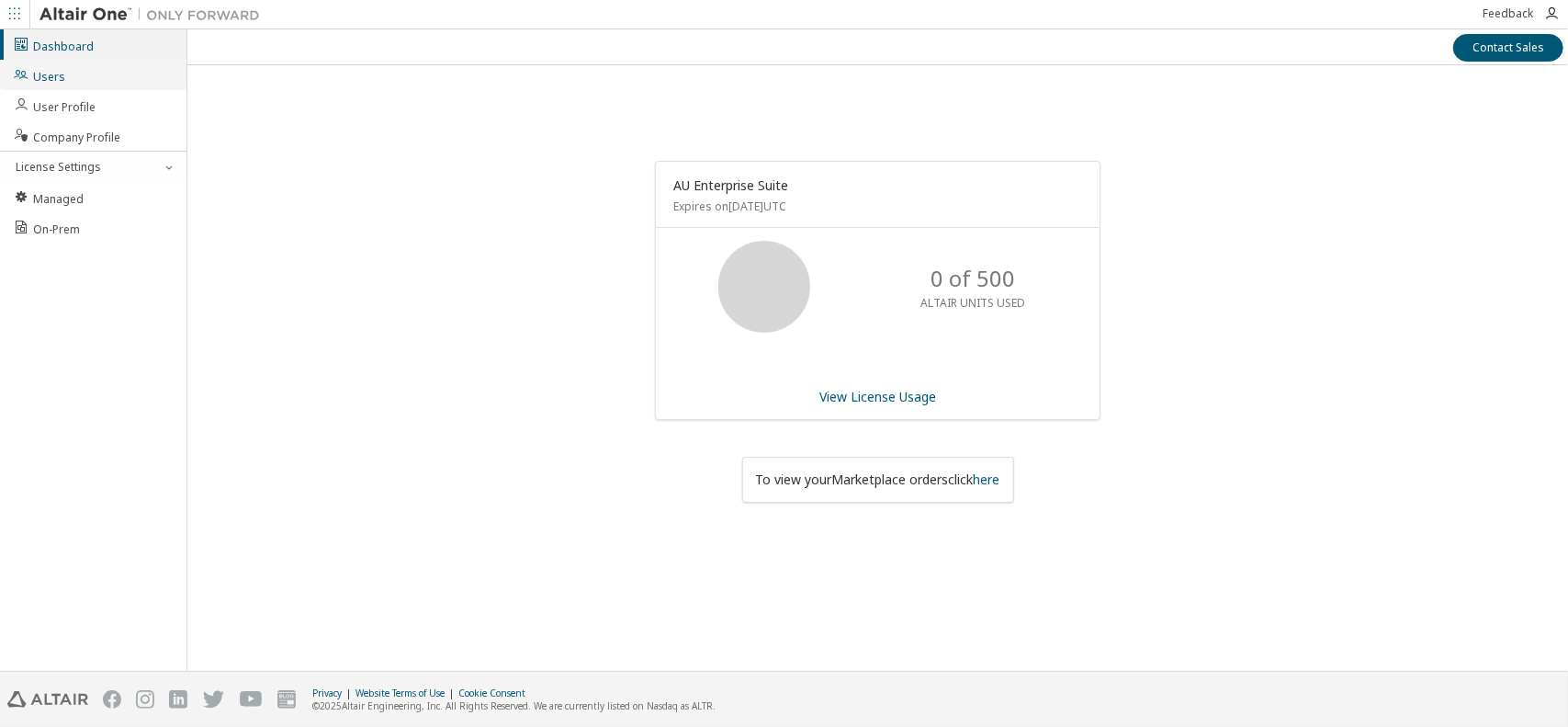 click on "Users" at bounding box center [39, 74] 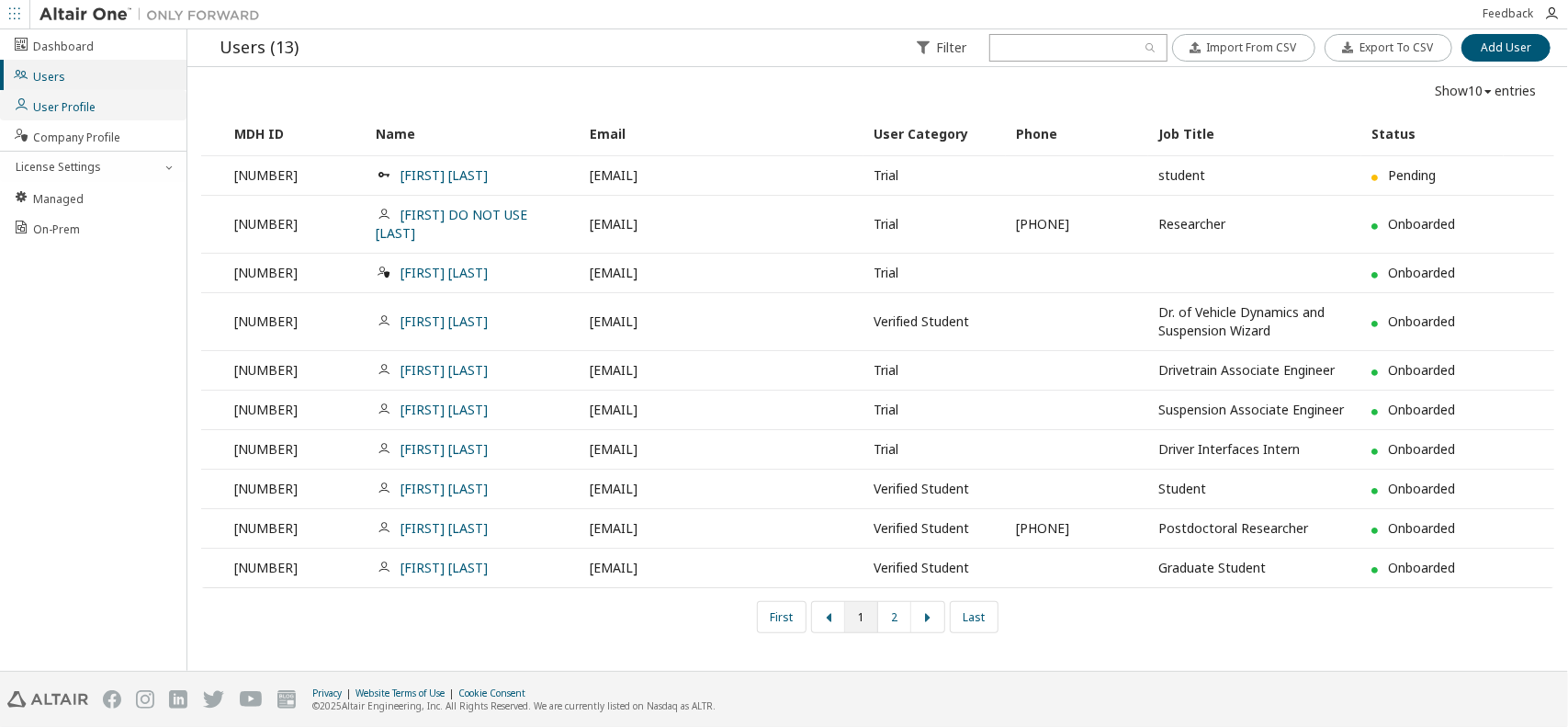 click on "User Profile" at bounding box center [54, 105] 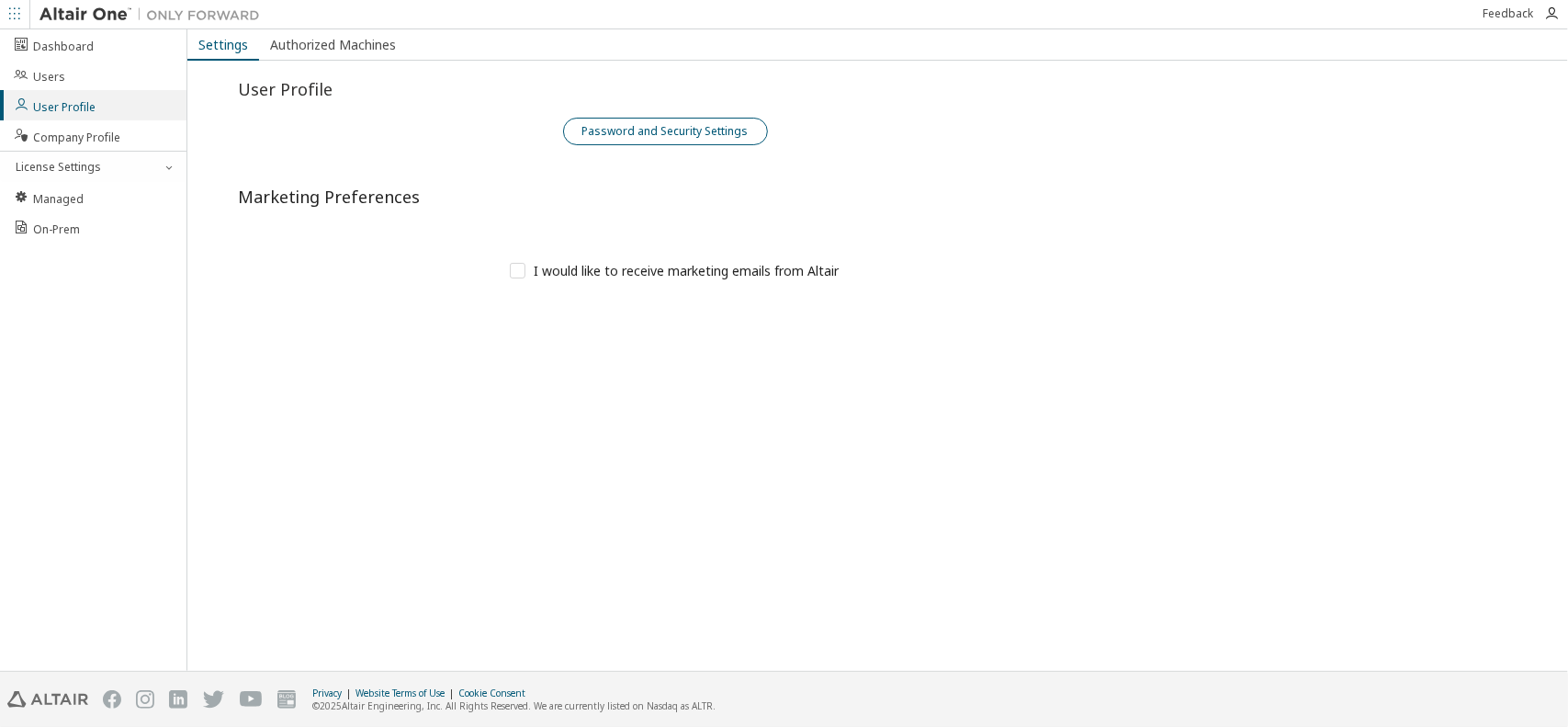 click on "Password and Security Settings" at bounding box center [665, 131] 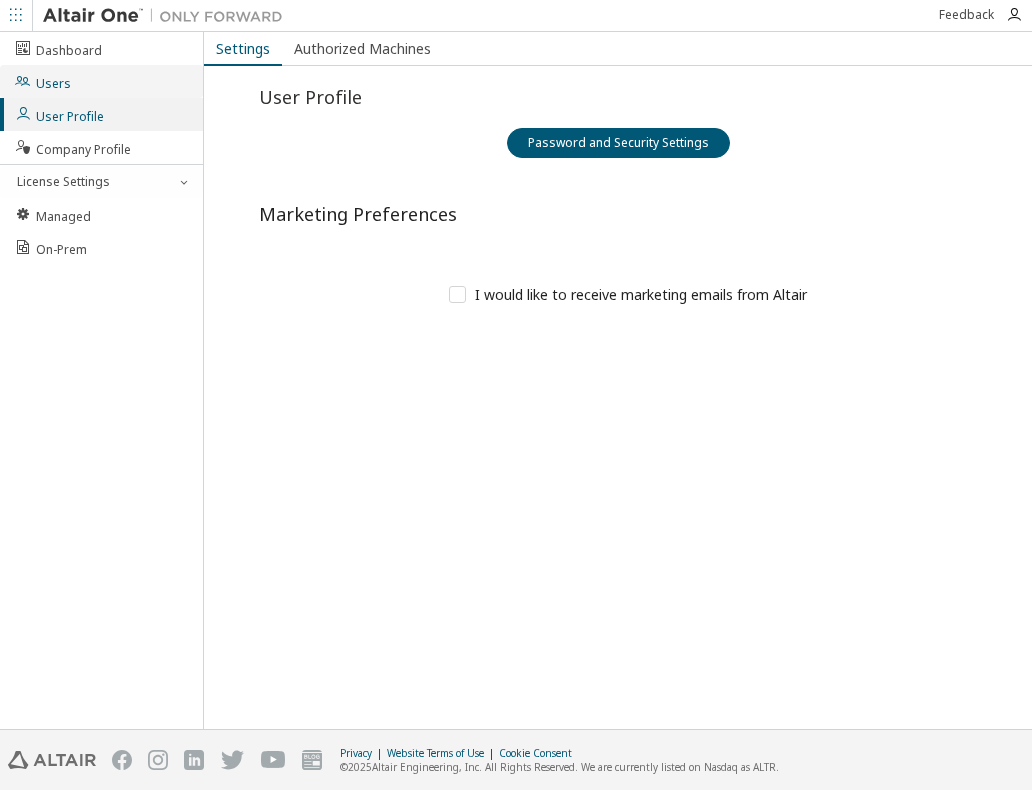 click on "Users" at bounding box center [42, 81] 